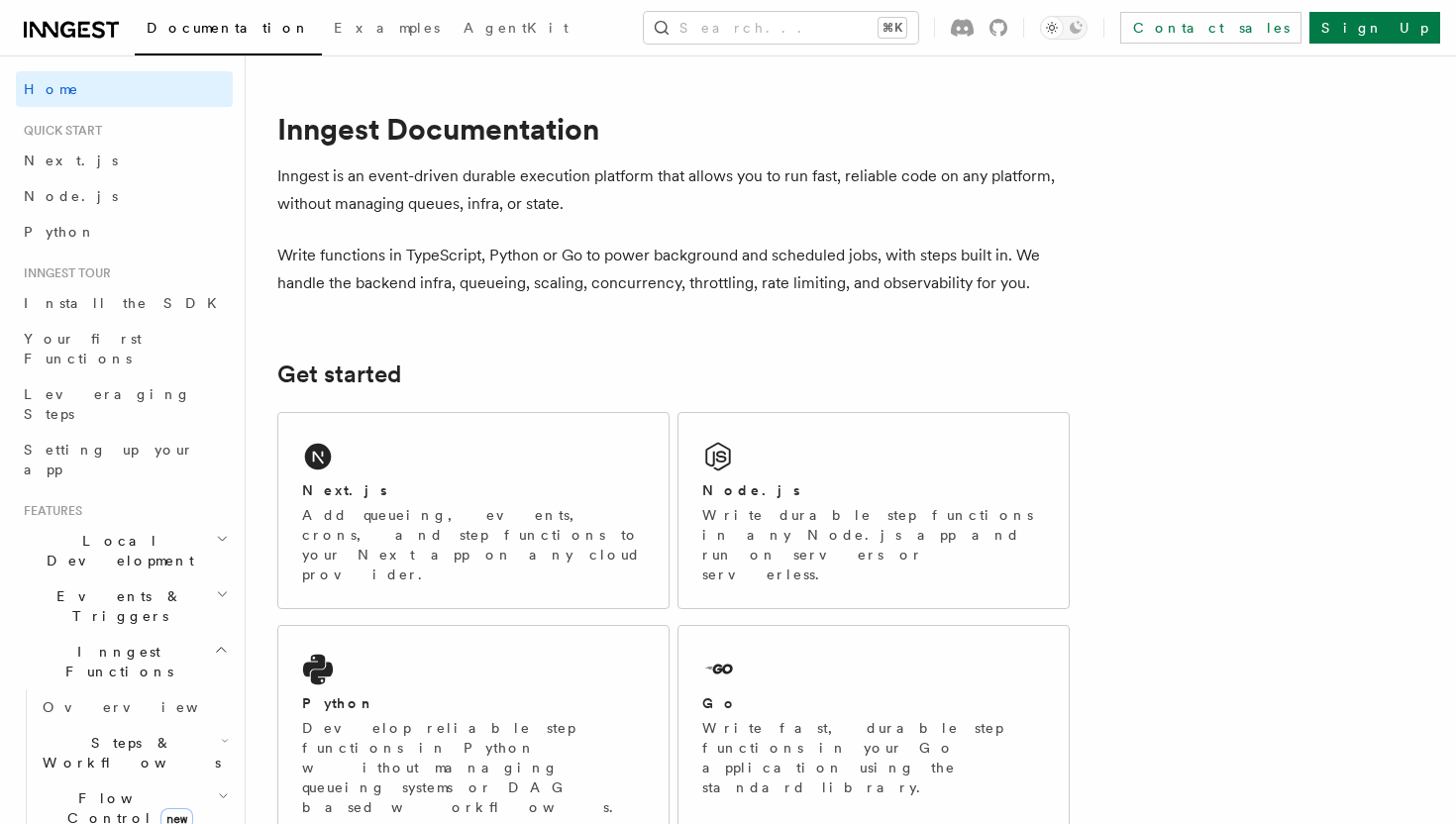 scroll, scrollTop: 0, scrollLeft: 0, axis: both 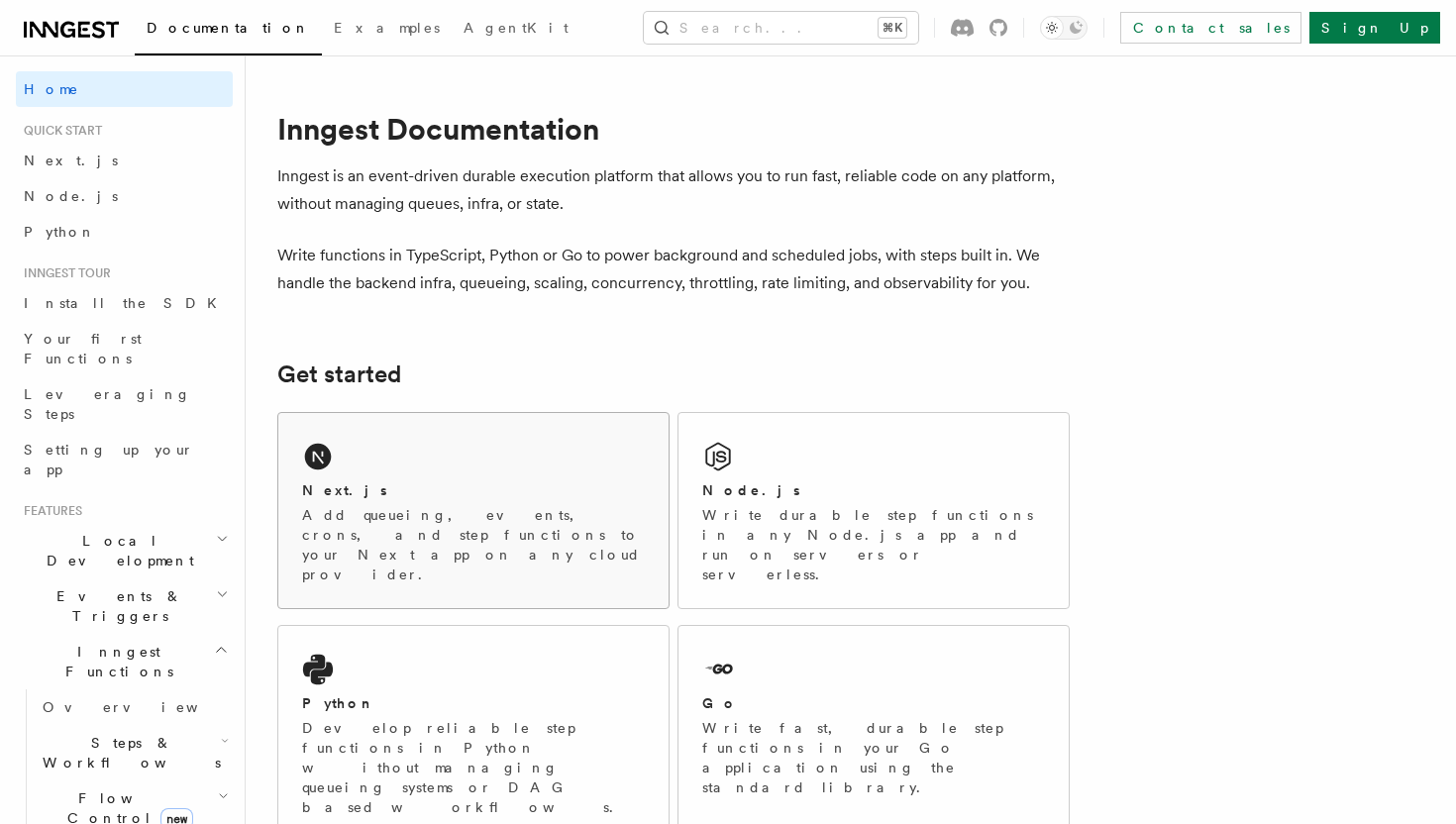click on "Next.js Add queueing, events, crons, and step functions to your Next app on any cloud provider." at bounding box center [473, 510] 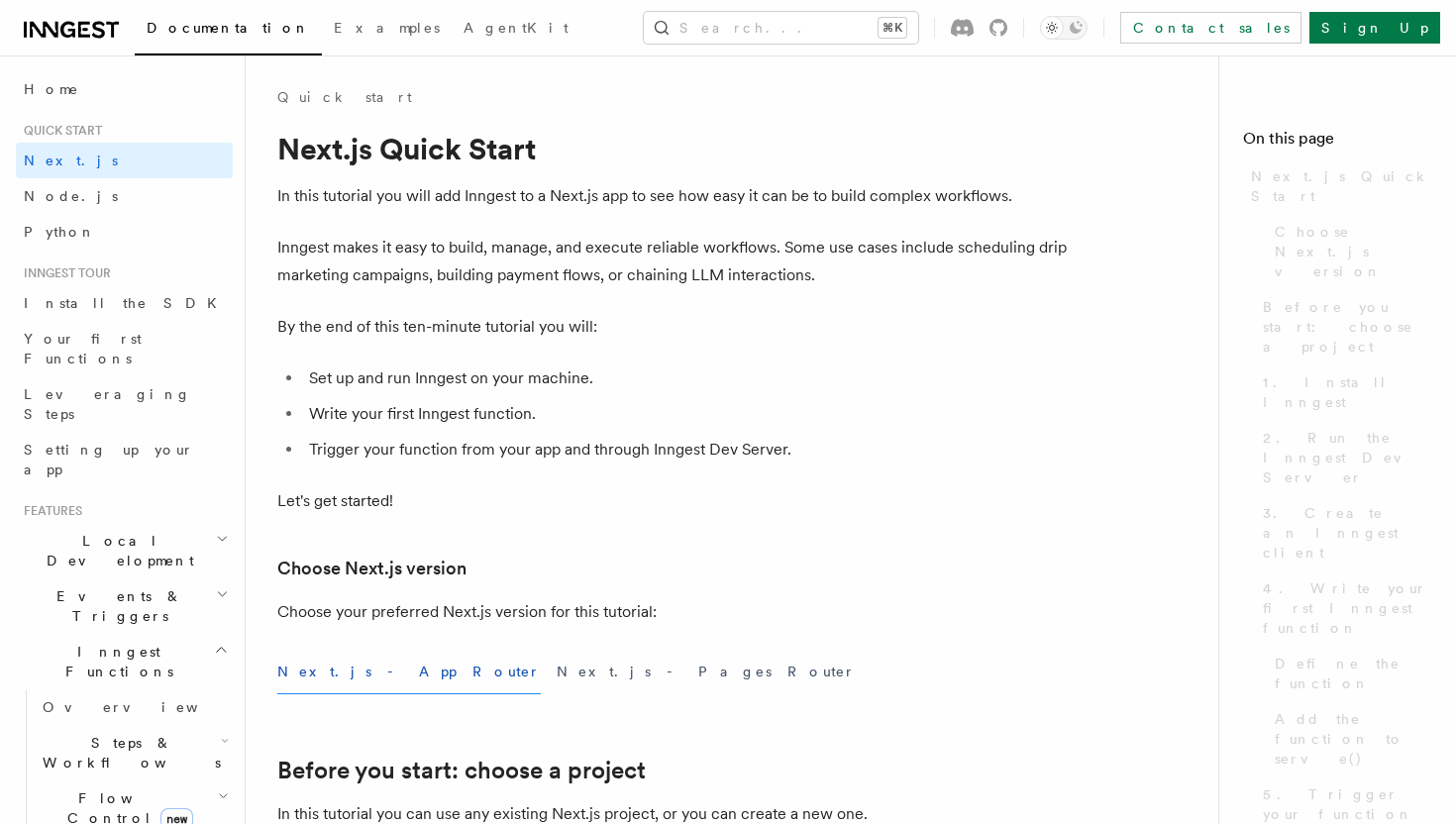 scroll, scrollTop: 0, scrollLeft: 0, axis: both 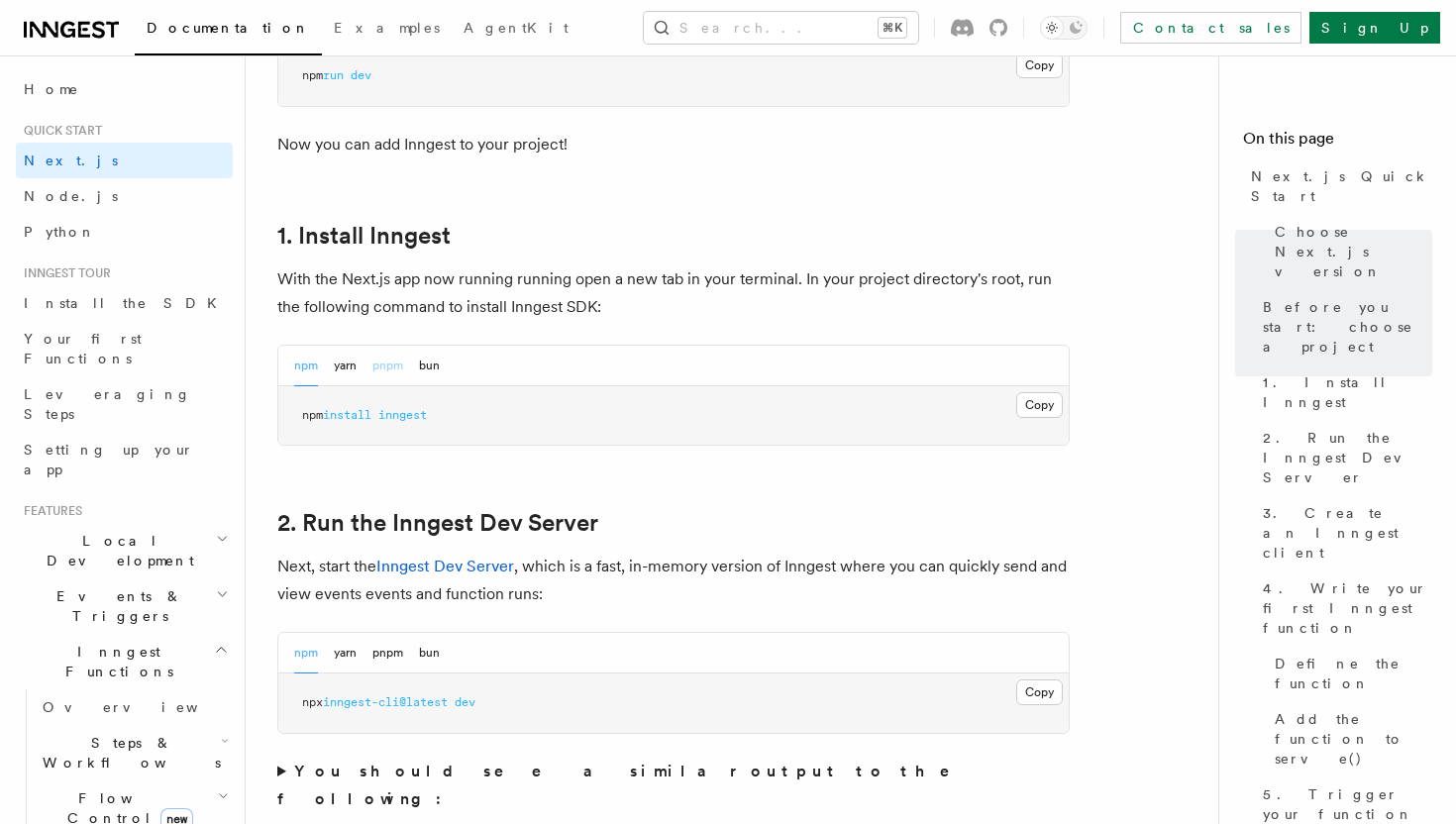 click on "pnpm" at bounding box center (387, 365) 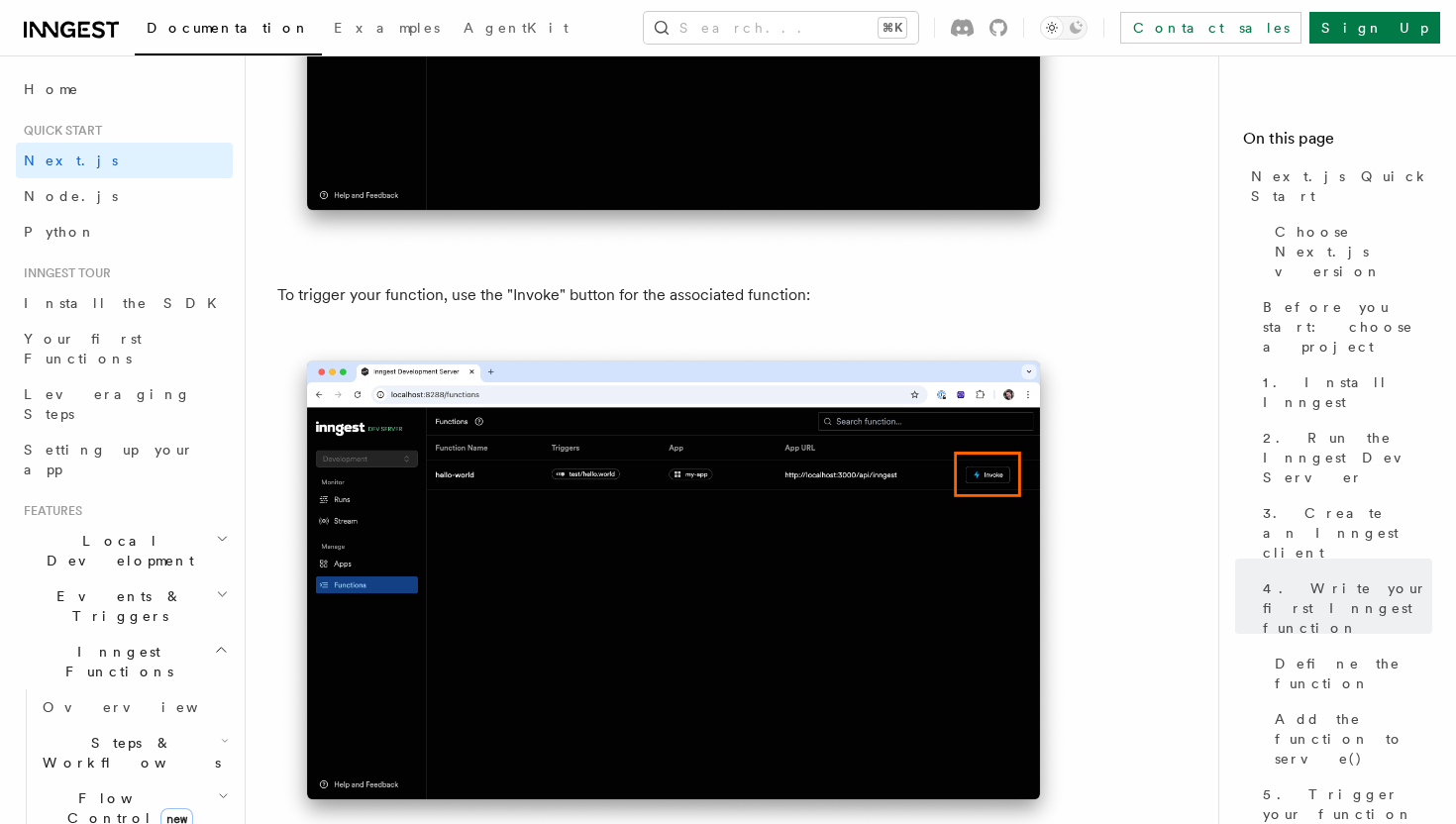 scroll, scrollTop: 5516, scrollLeft: 0, axis: vertical 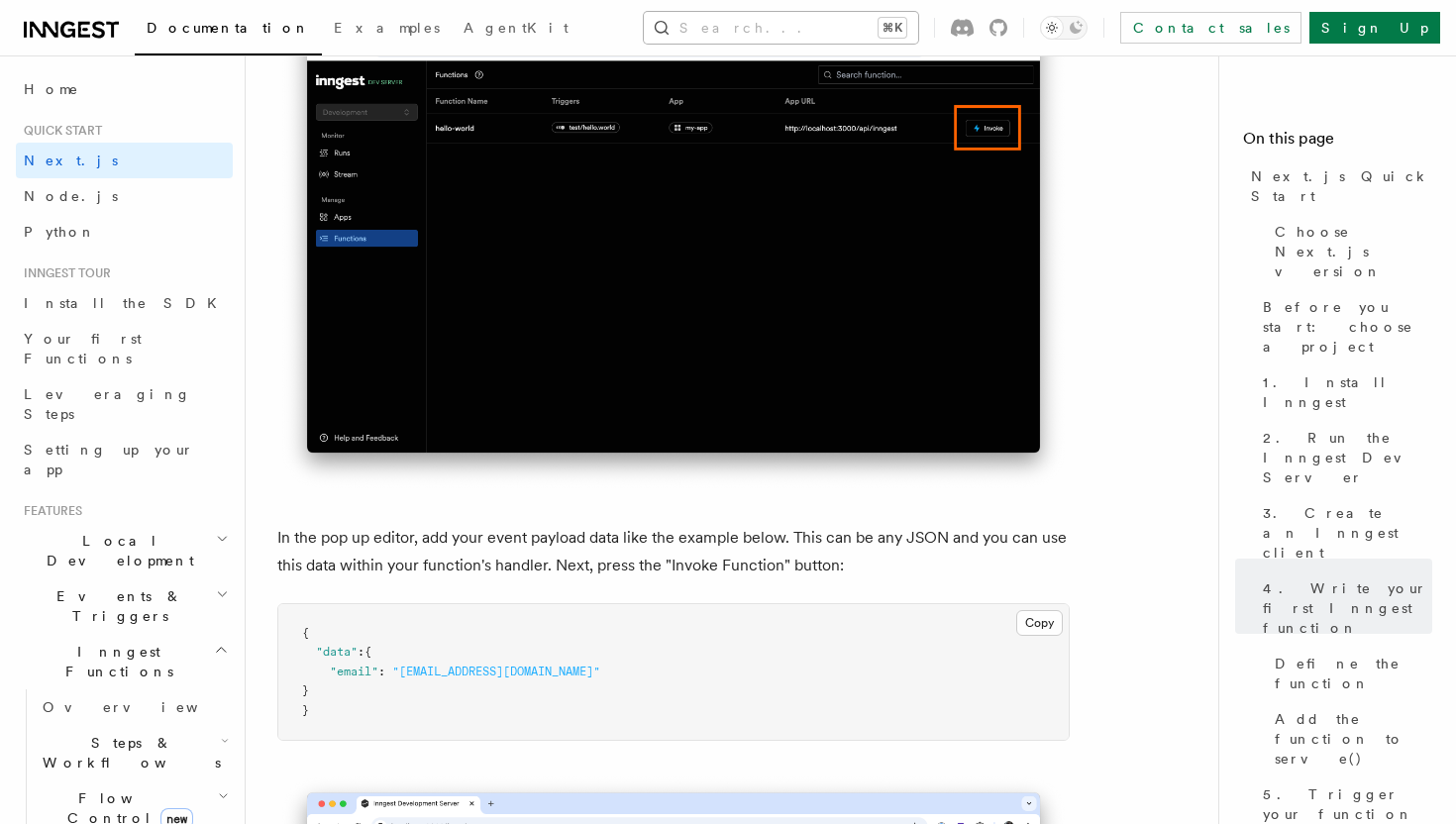 click on "Search... ⌘K" at bounding box center [780, 28] 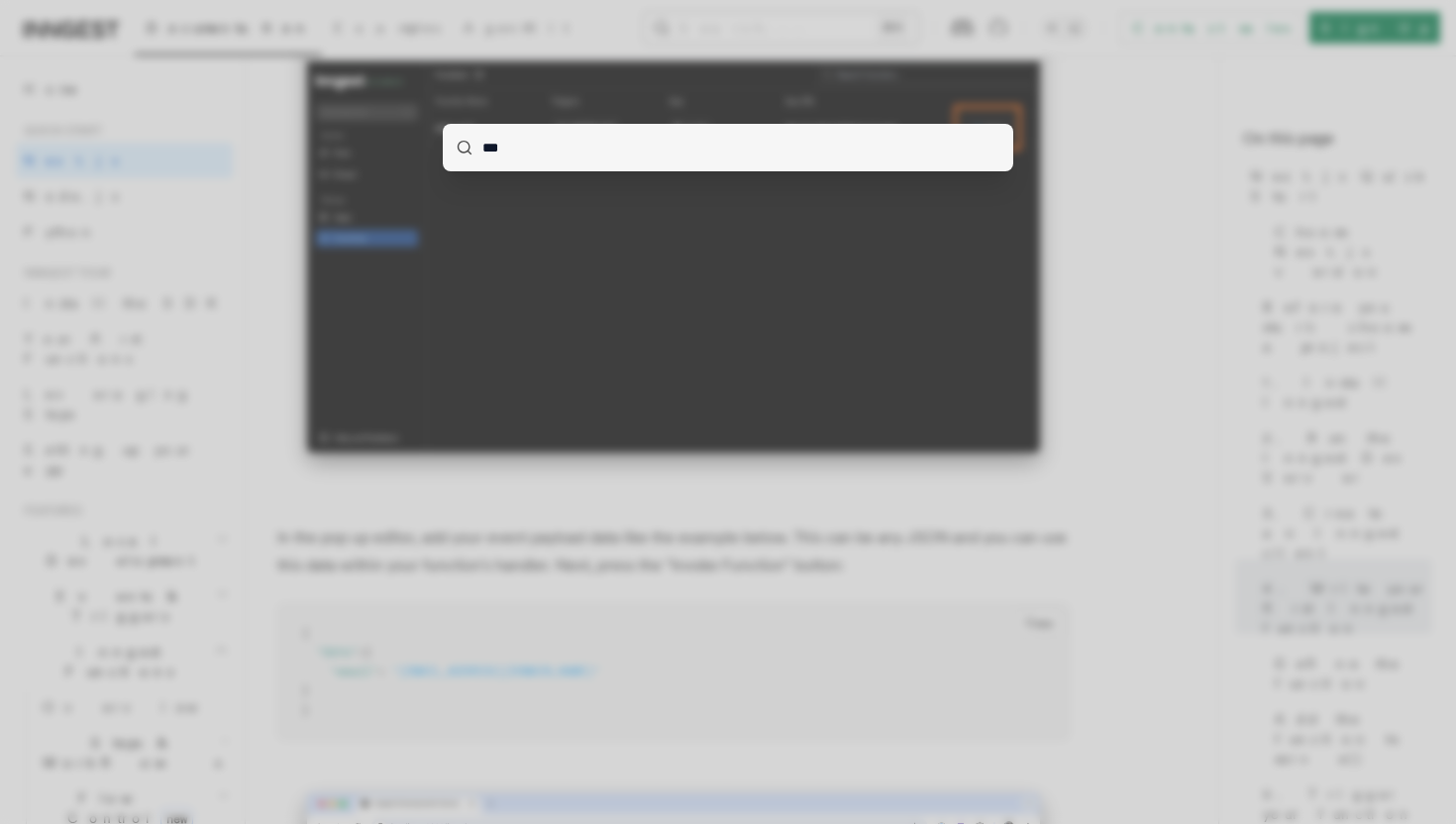 type on "***" 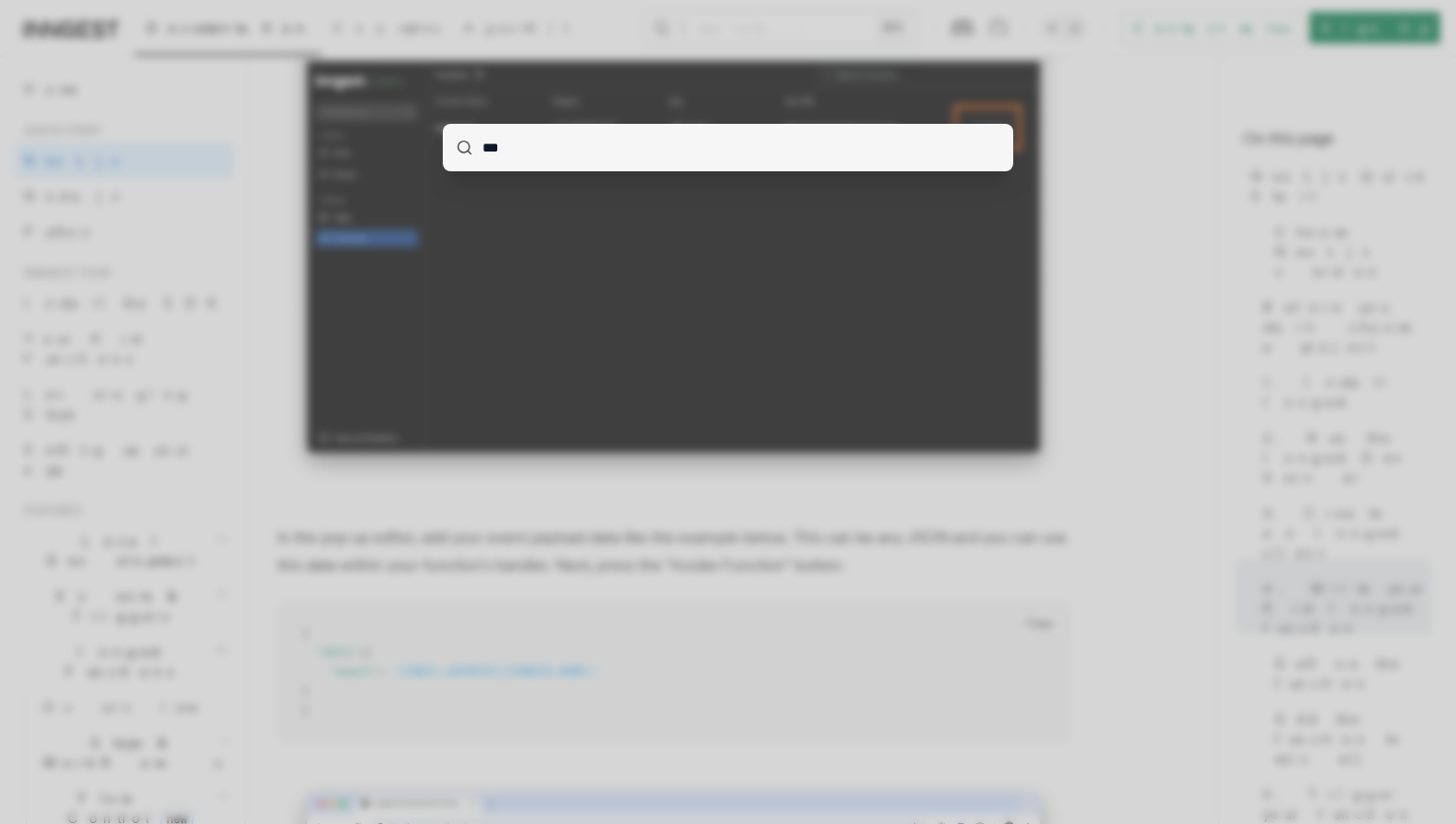 scroll, scrollTop: 0, scrollLeft: 0, axis: both 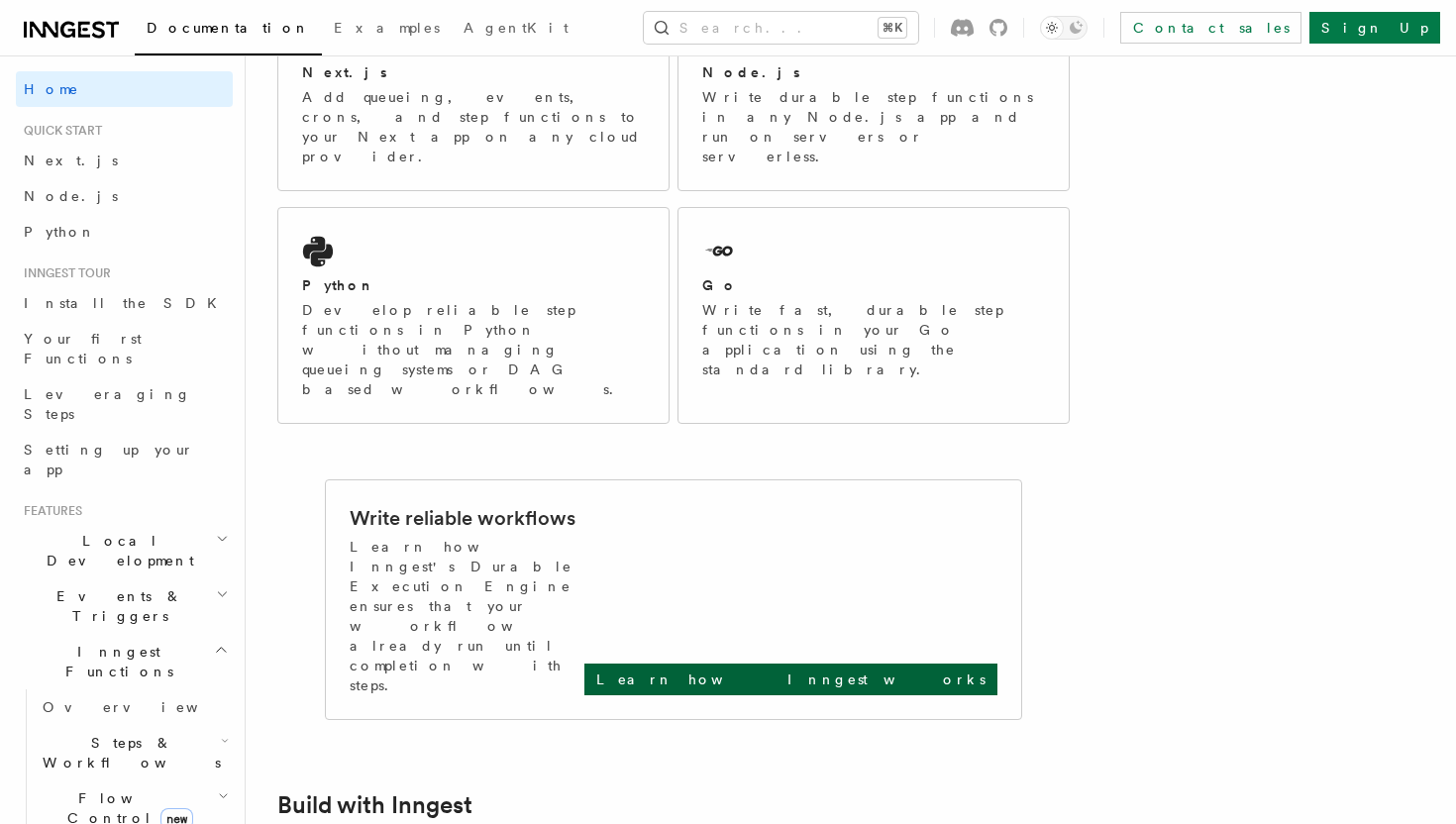 click on "Learn how Inngest works" at bounding box center [790, 679] 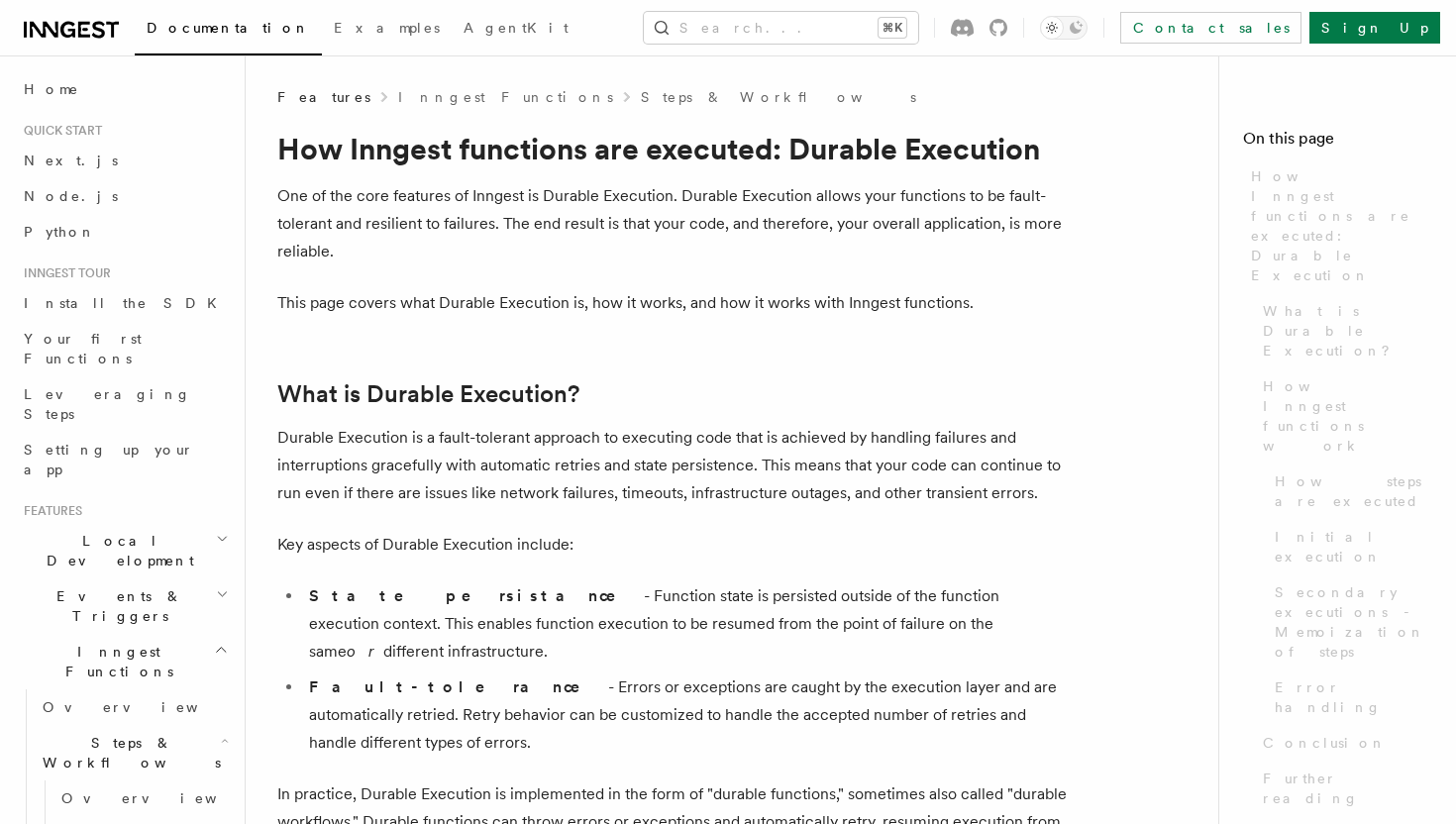 scroll, scrollTop: 0, scrollLeft: 0, axis: both 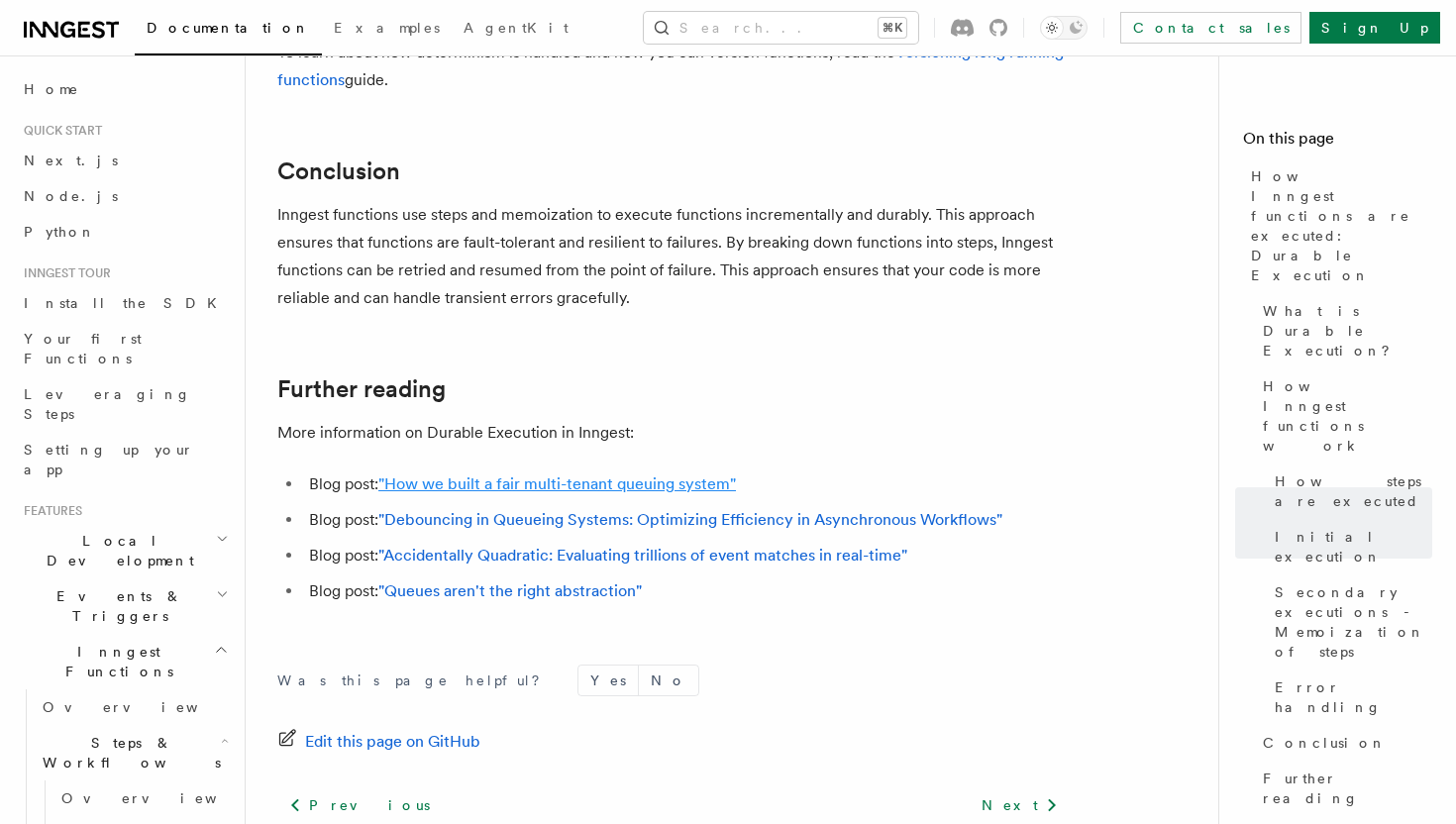 click on ""How we built a fair multi-tenant queuing system"" at bounding box center (557, 483) 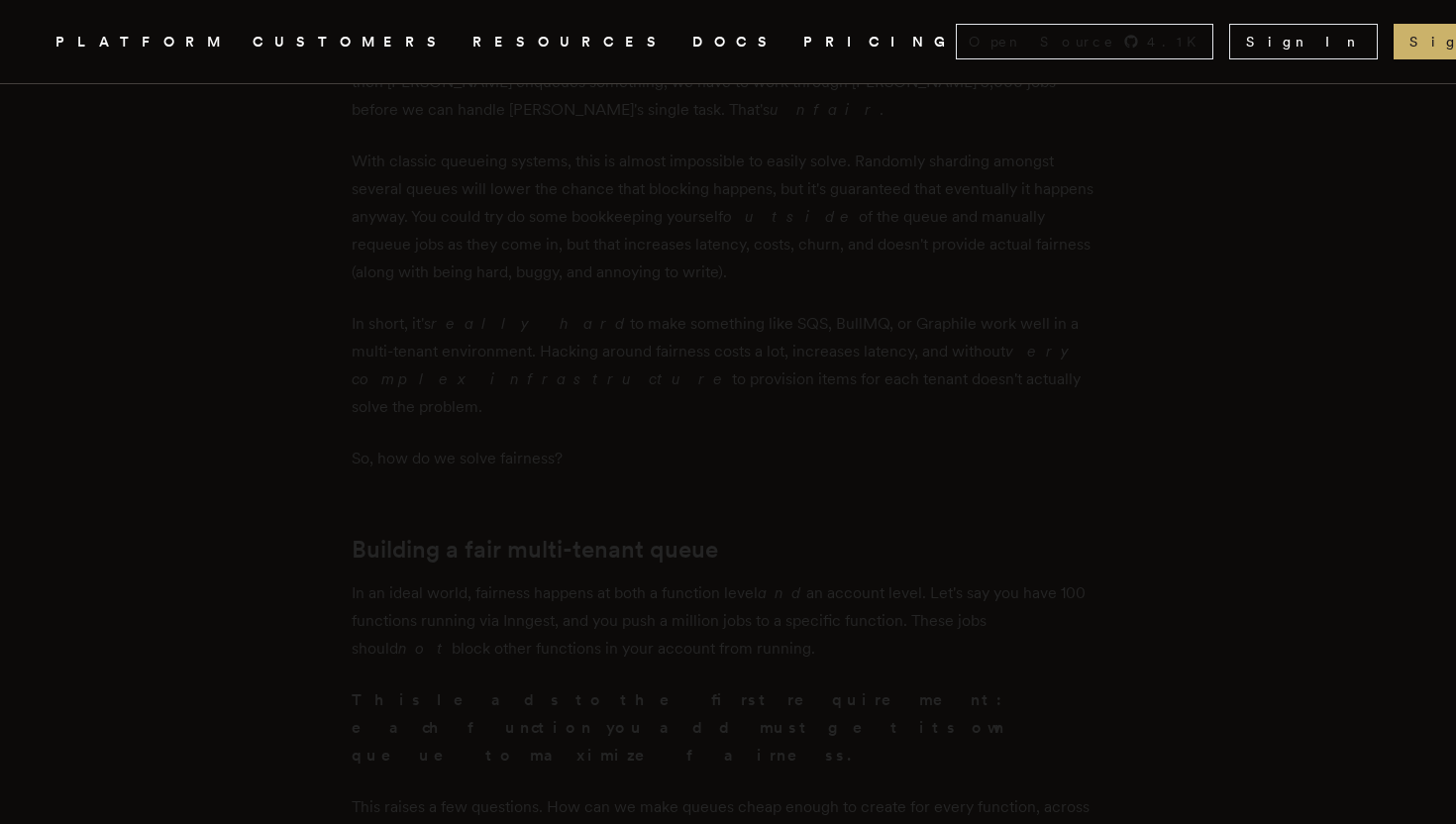 scroll, scrollTop: 4463, scrollLeft: 0, axis: vertical 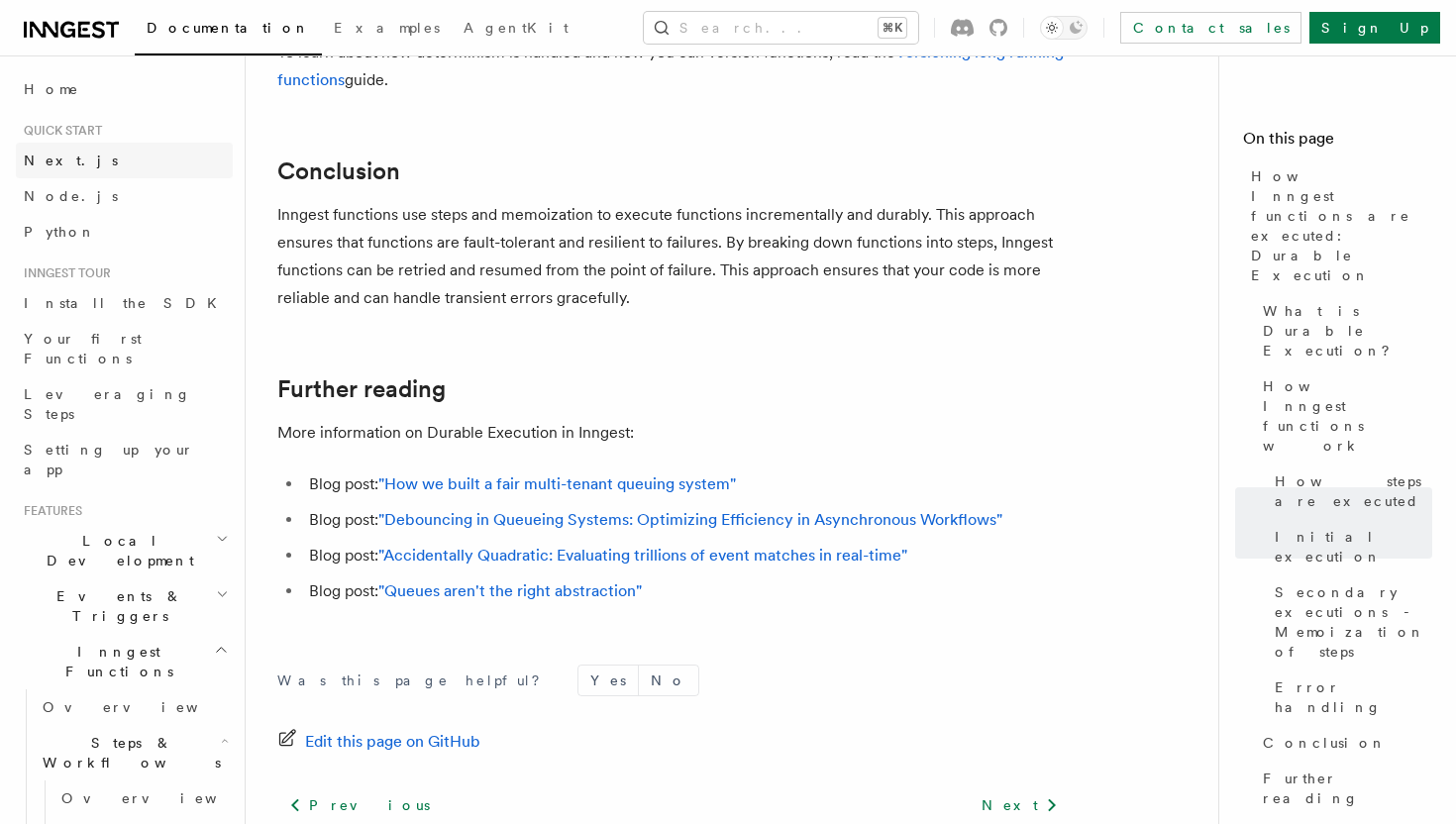 click on "Next.js" at bounding box center (124, 160) 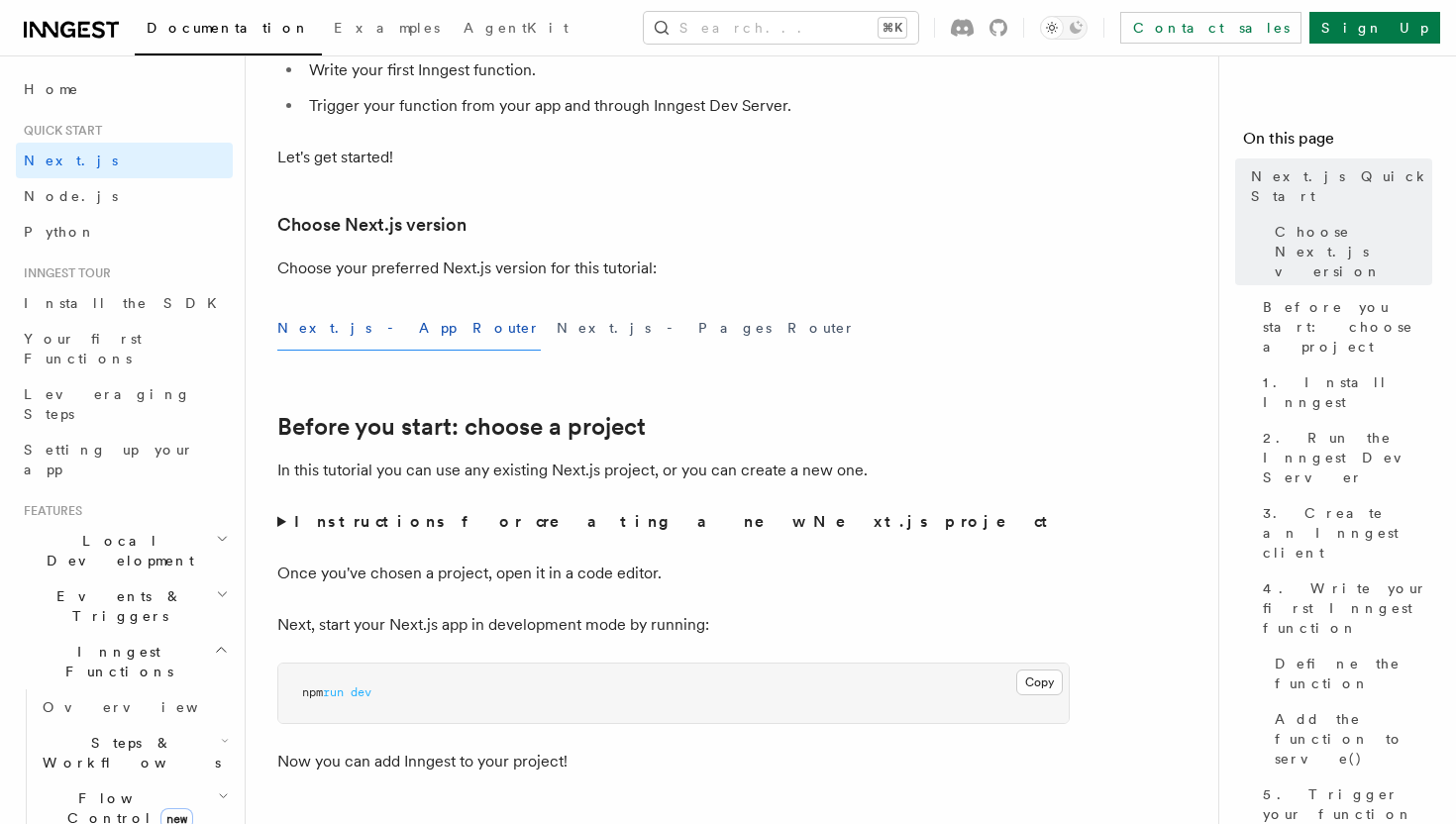 scroll, scrollTop: 345, scrollLeft: 0, axis: vertical 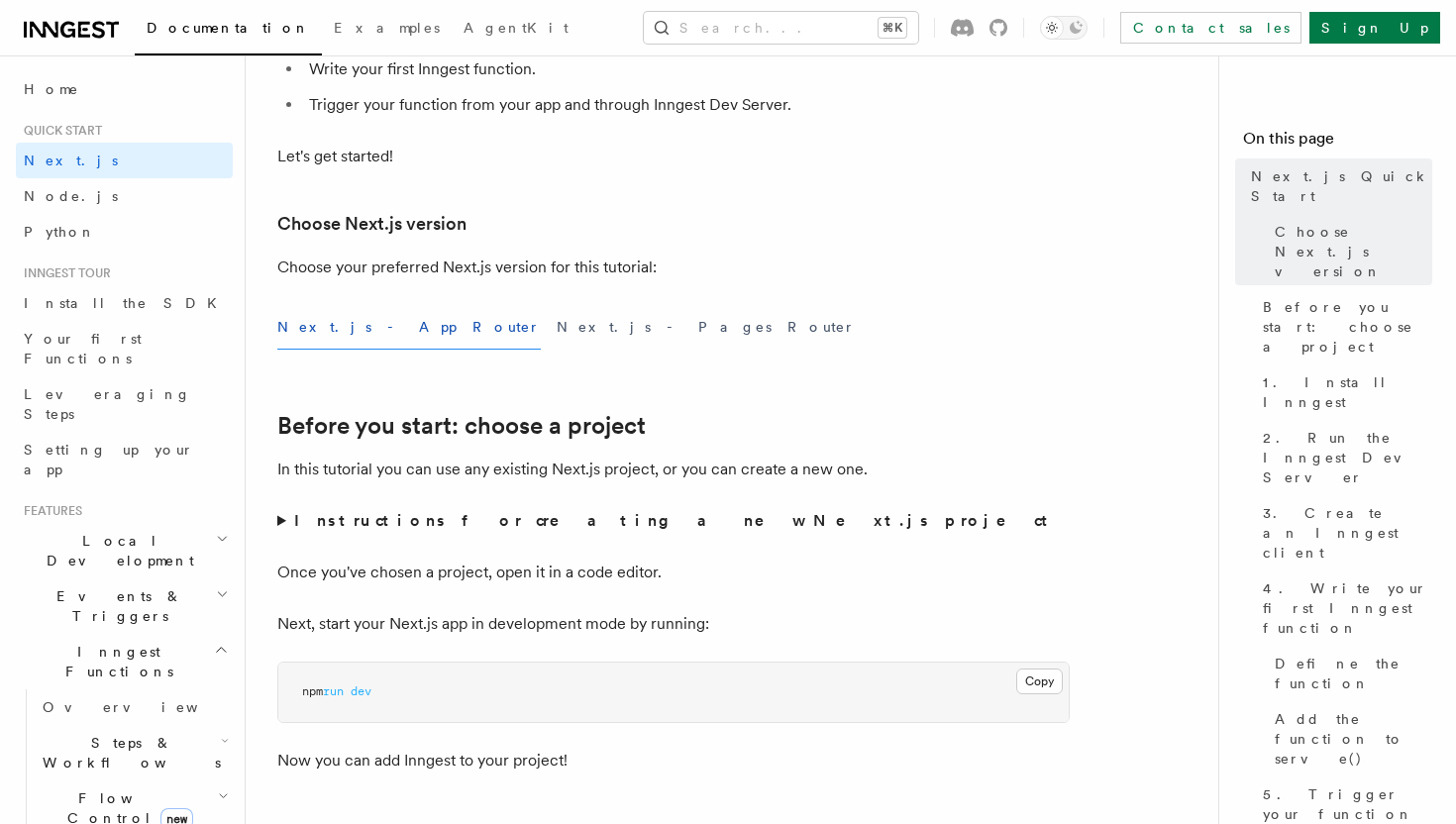 click on "Next.js - App Router" at bounding box center [409, 327] 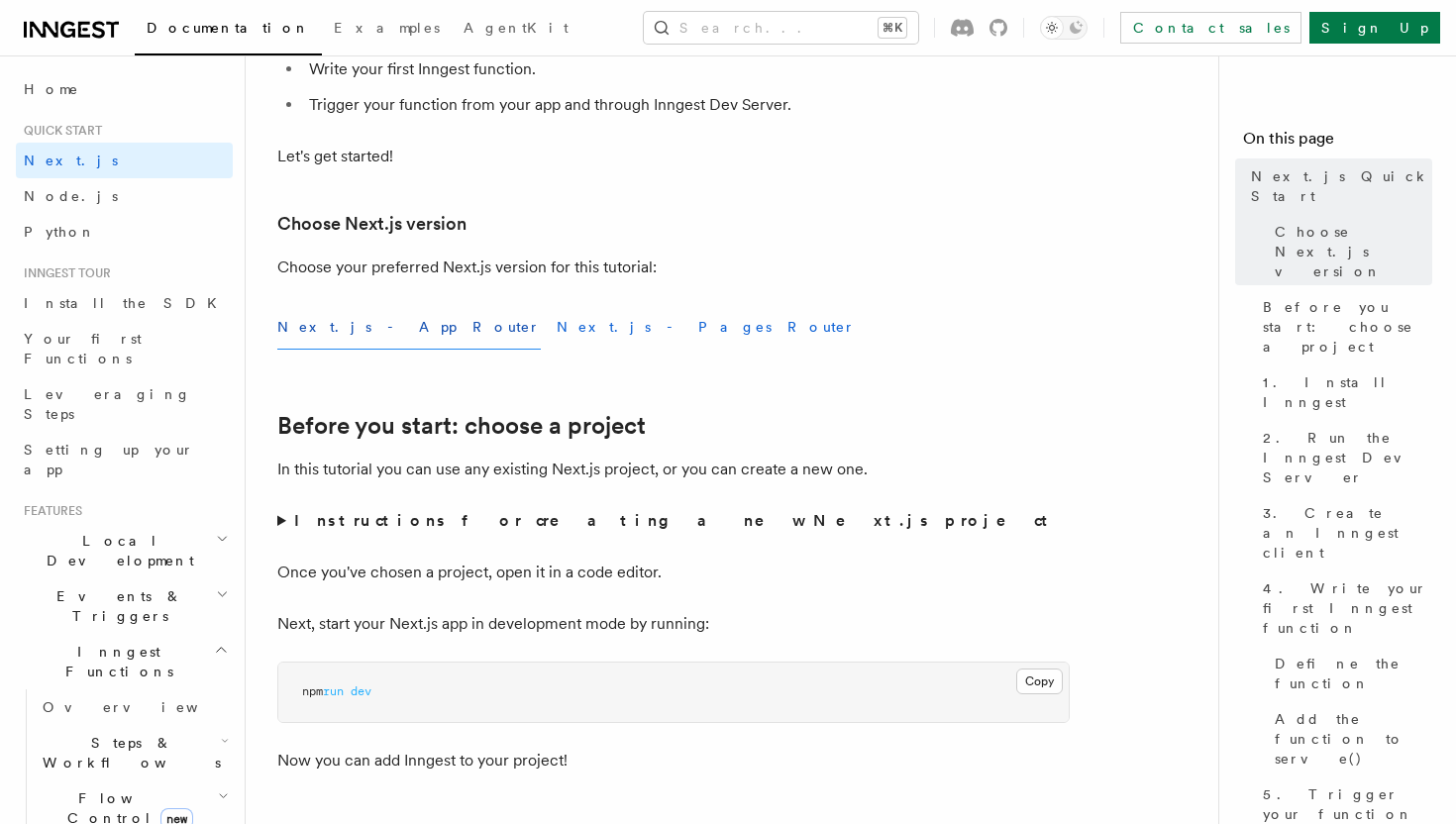 click on "Next.js - Pages Router" at bounding box center [706, 327] 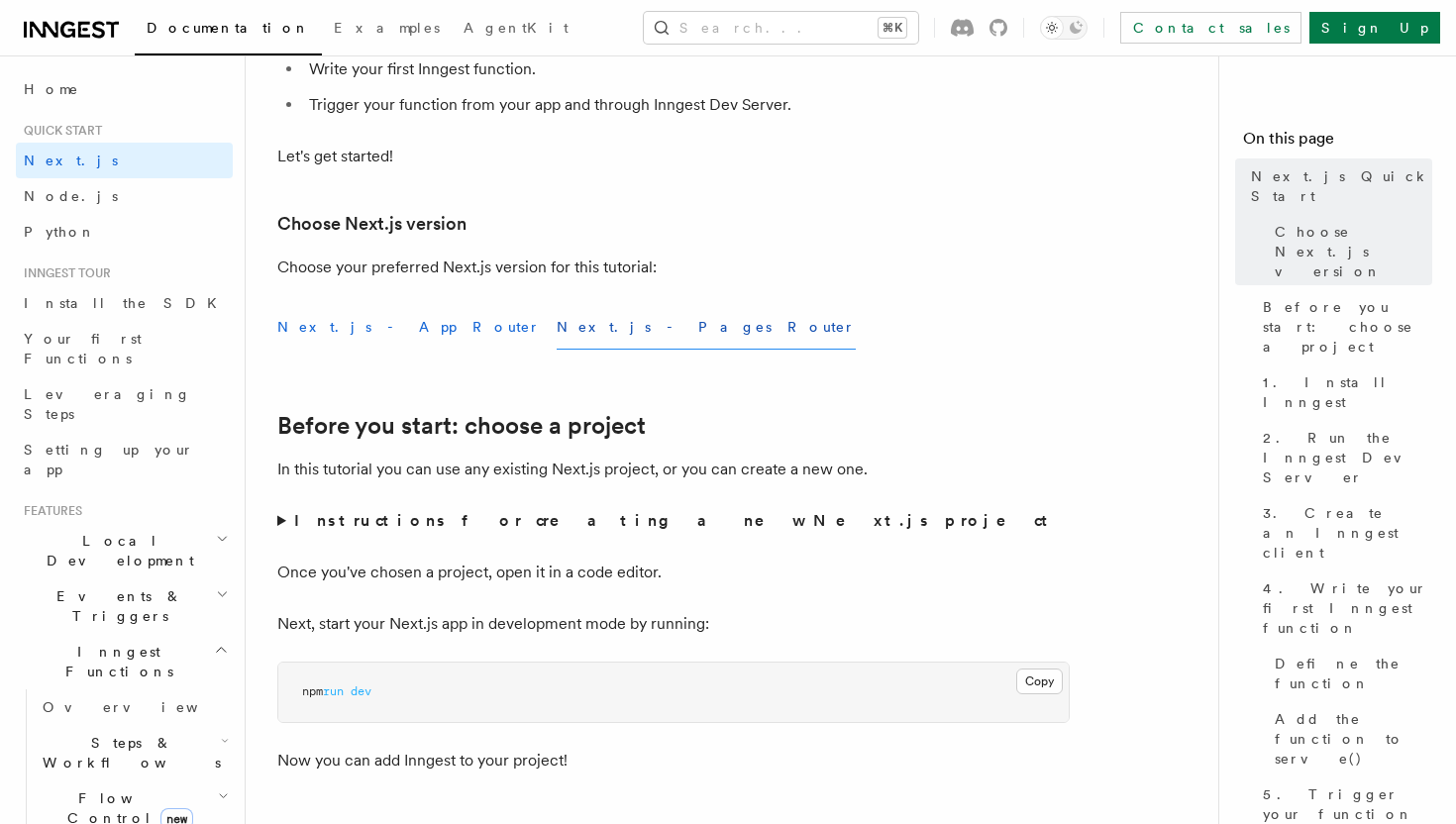 click on "Next.js - App Router" at bounding box center [409, 327] 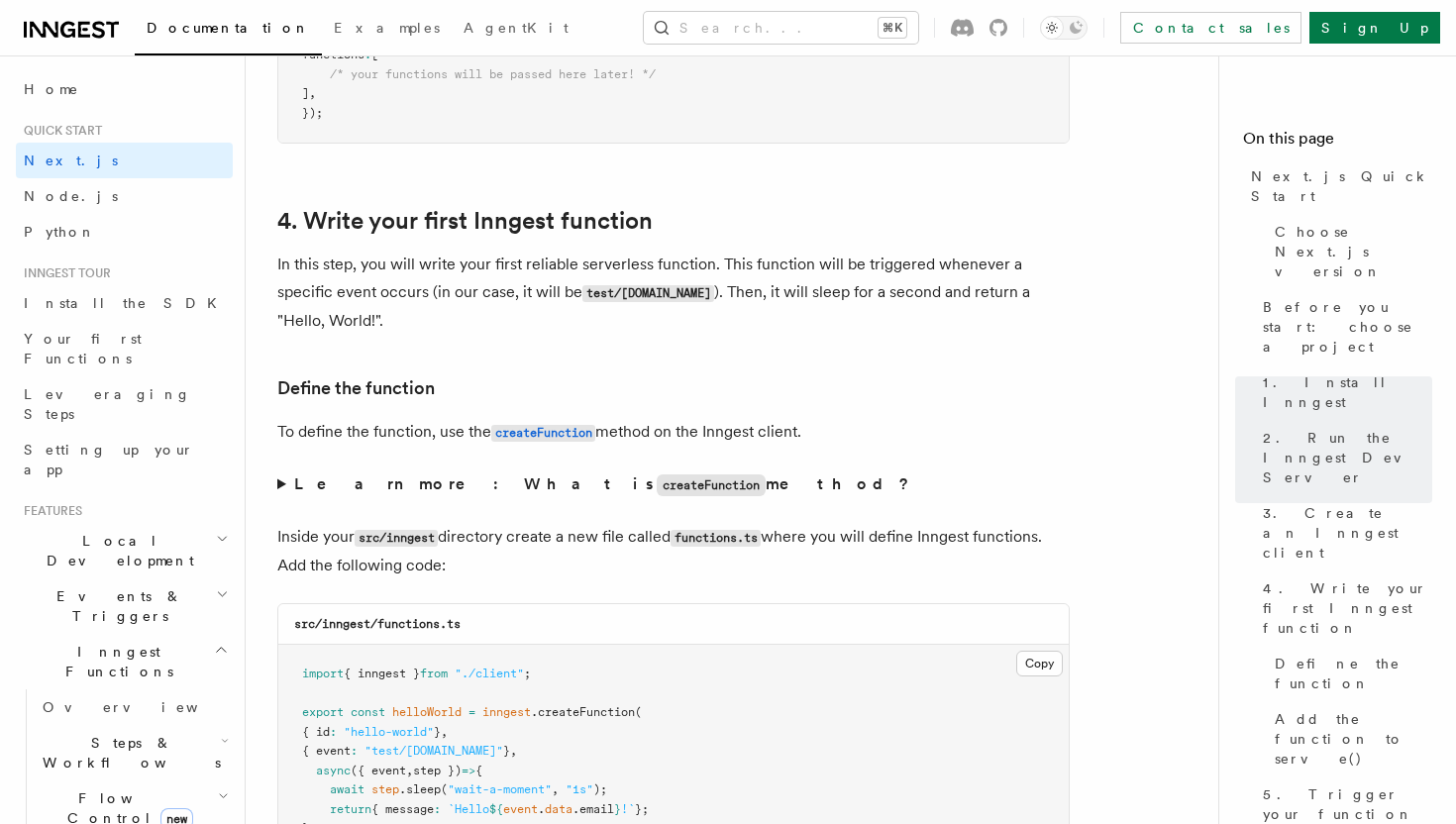 scroll, scrollTop: 3074, scrollLeft: 0, axis: vertical 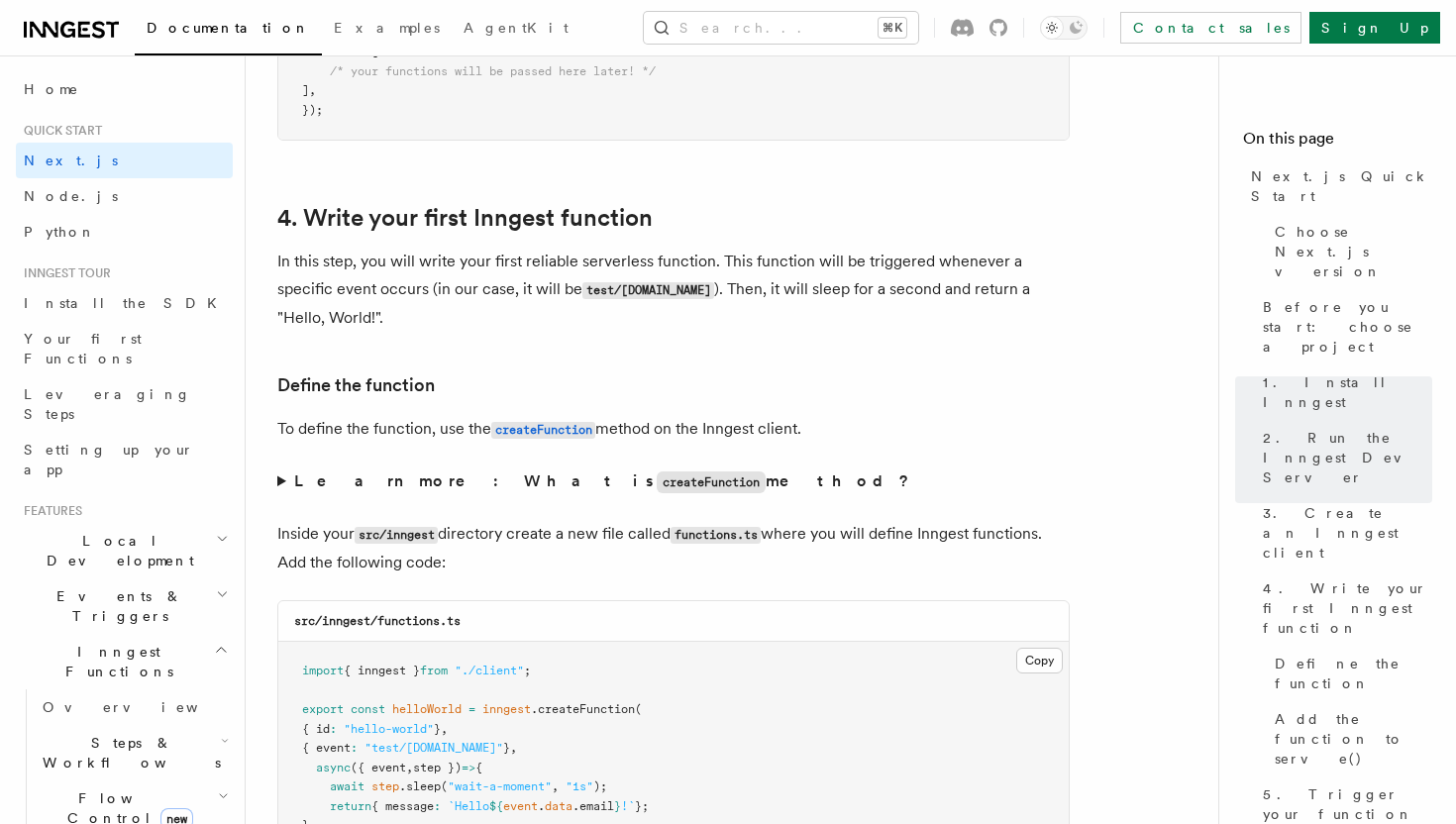 click on "Learn more: What is  createFunction  method?" at bounding box center [674, 481] 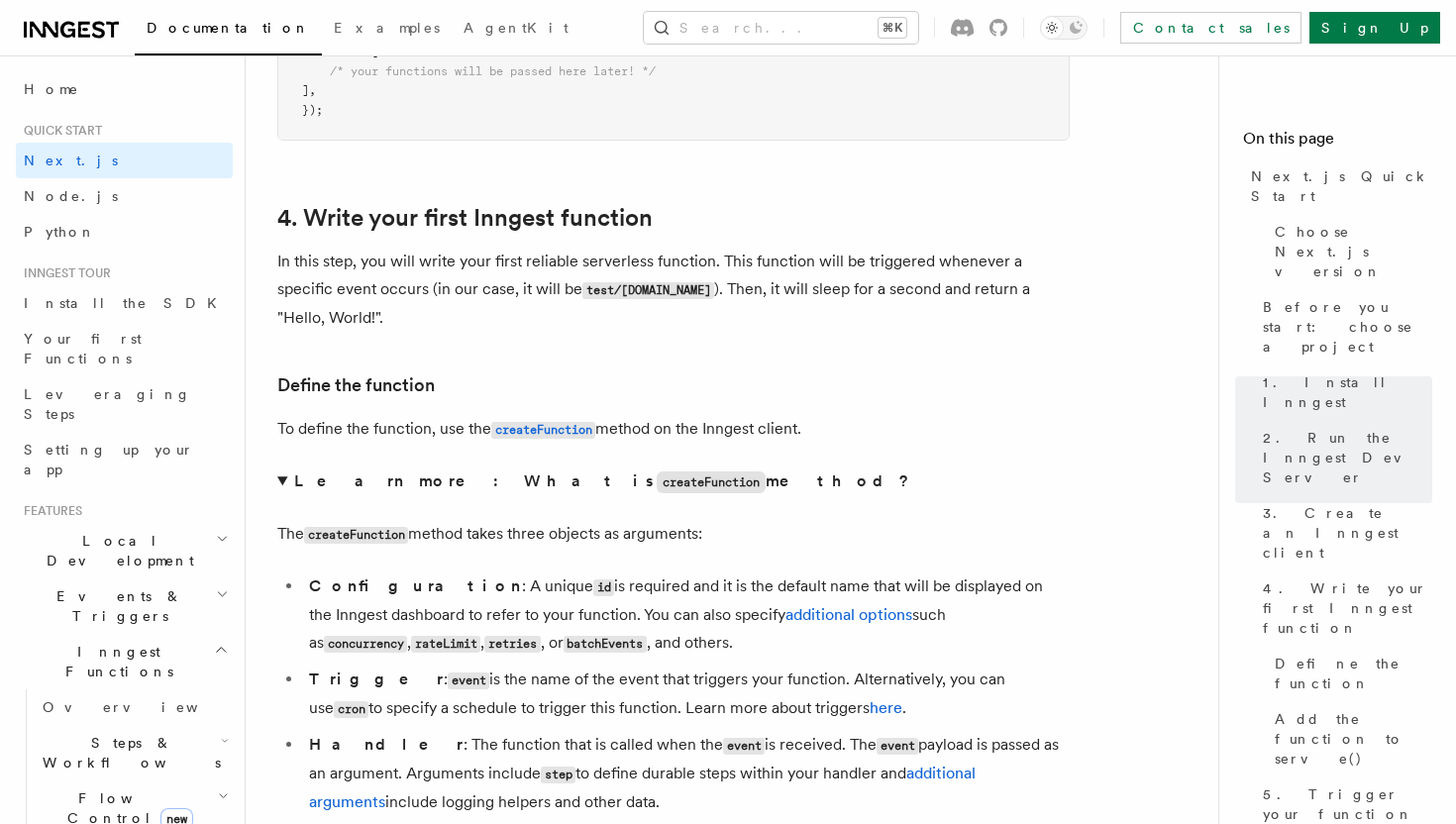 click on "Learn more: What is  createFunction  method?" at bounding box center (603, 480) 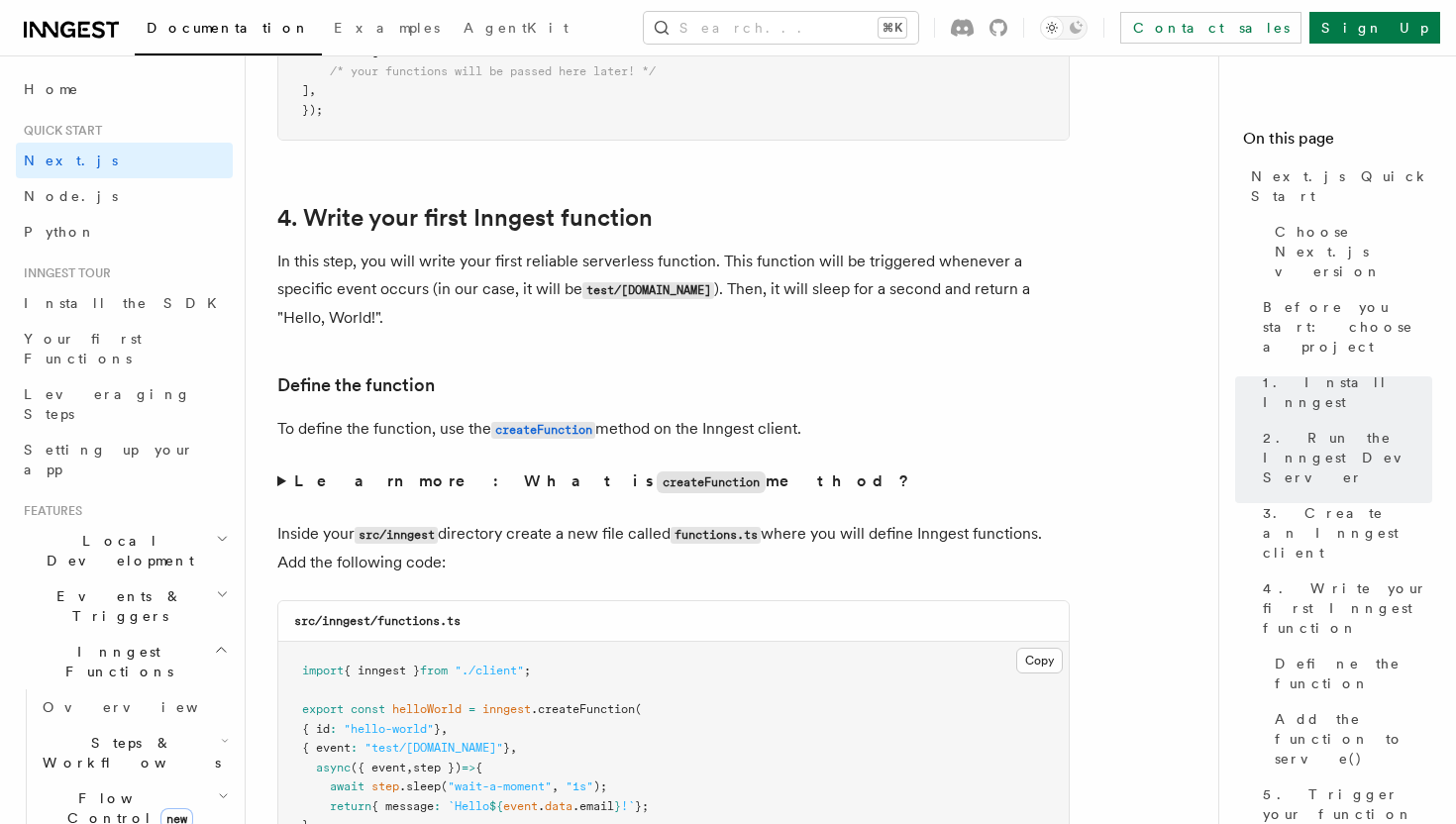 click on "Learn more: What is  createFunction  method?" at bounding box center [674, 481] 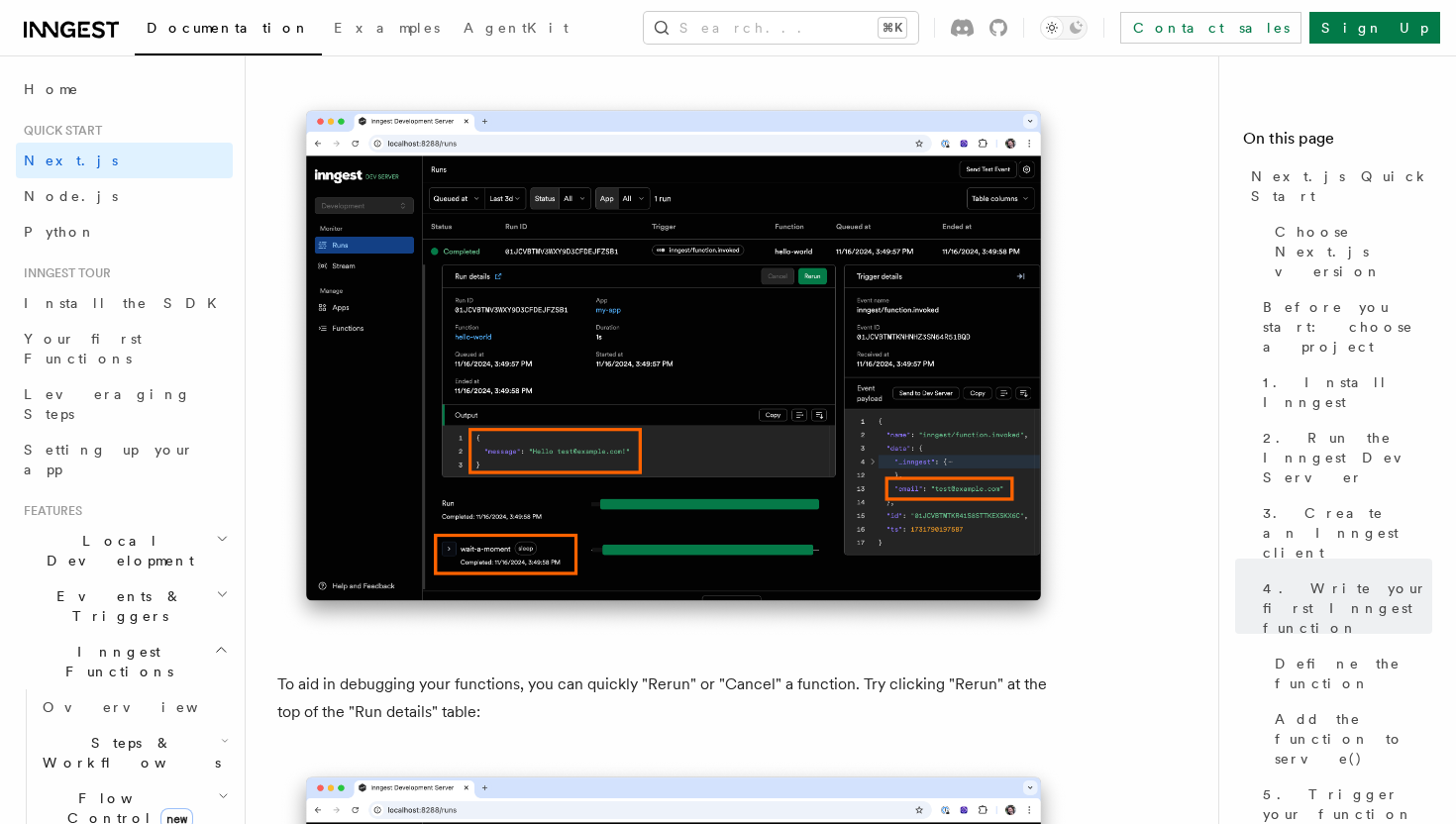 scroll, scrollTop: 8678, scrollLeft: 0, axis: vertical 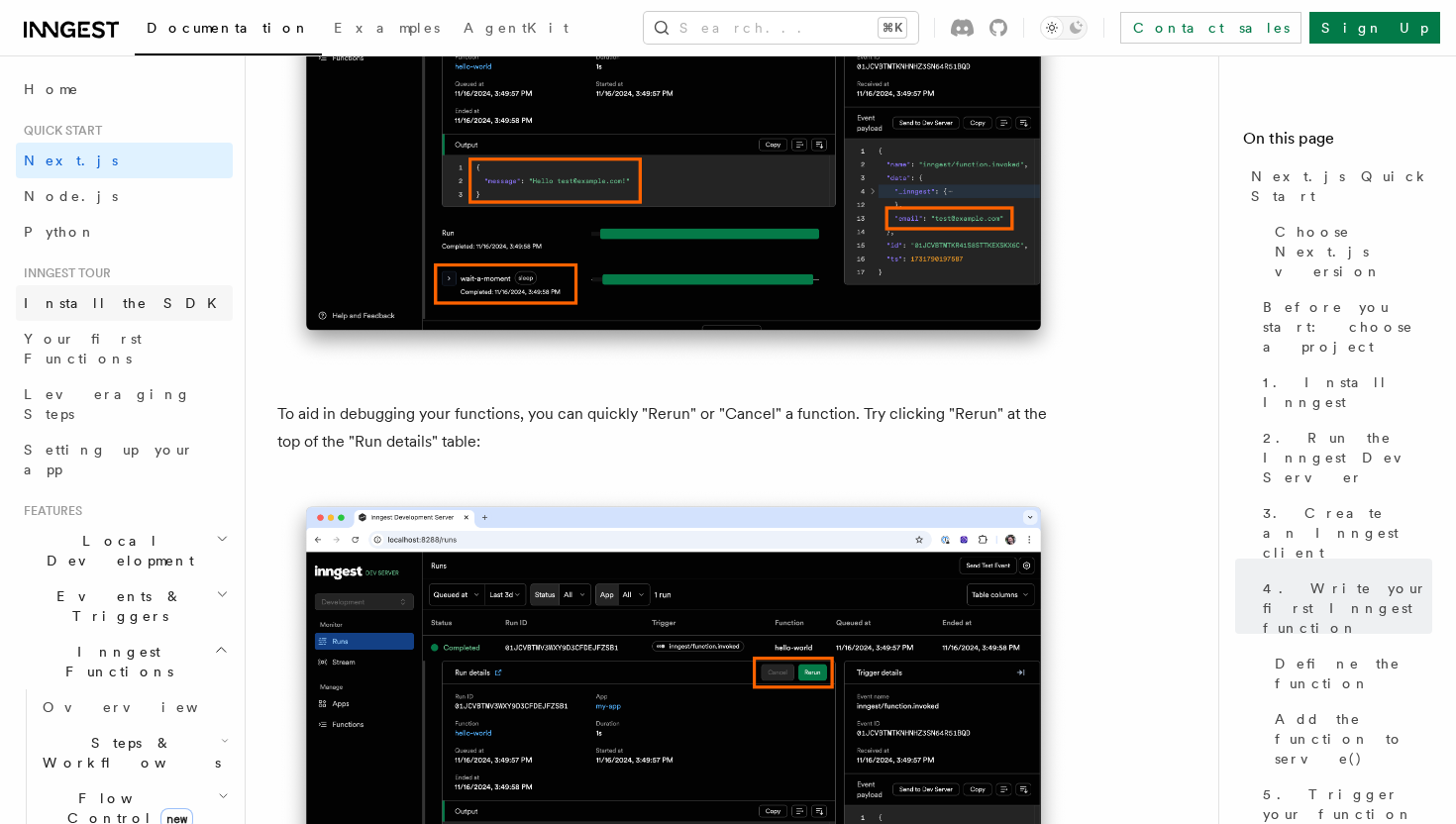click on "Install the SDK" at bounding box center (124, 303) 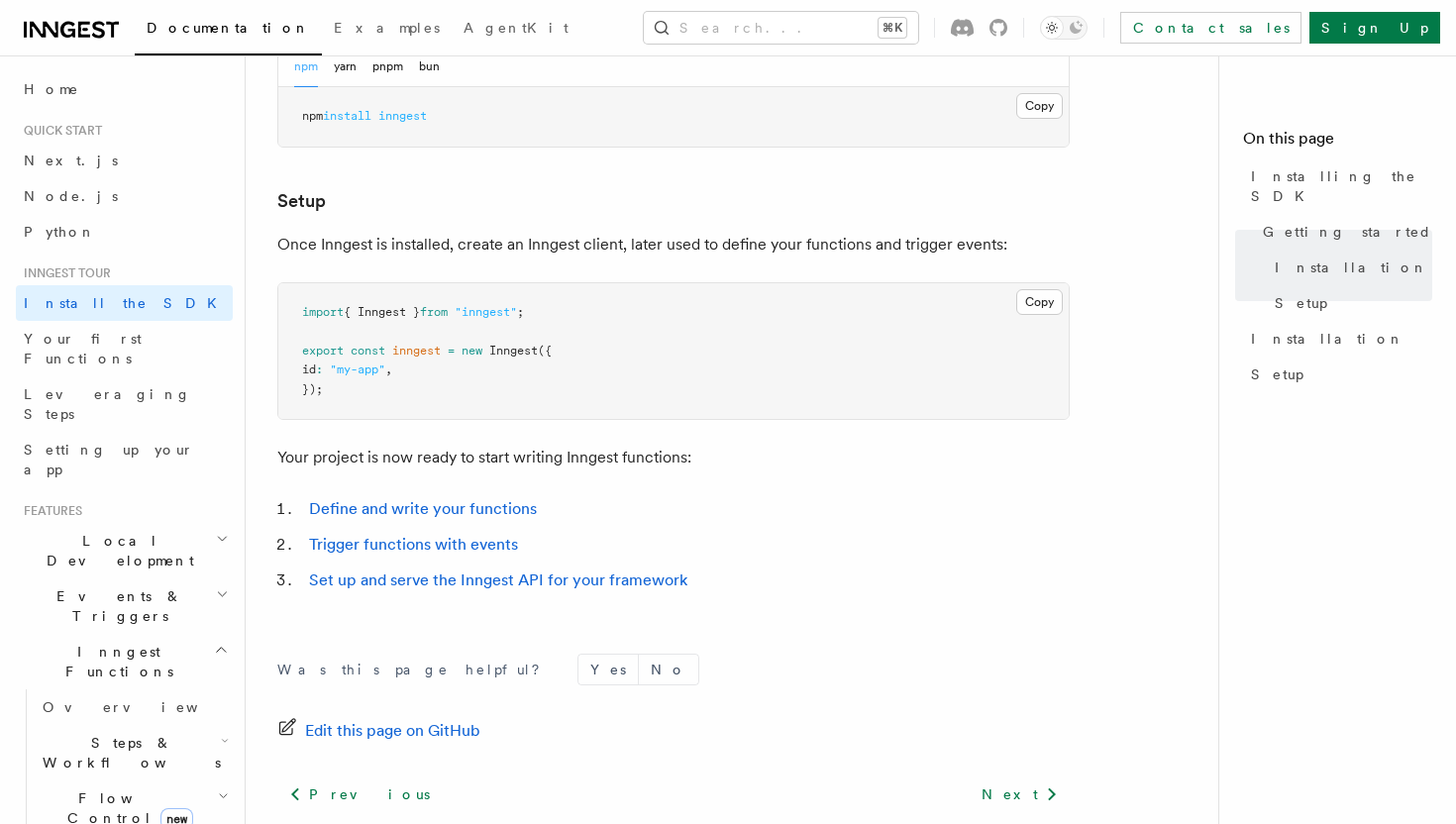 scroll, scrollTop: 823, scrollLeft: 0, axis: vertical 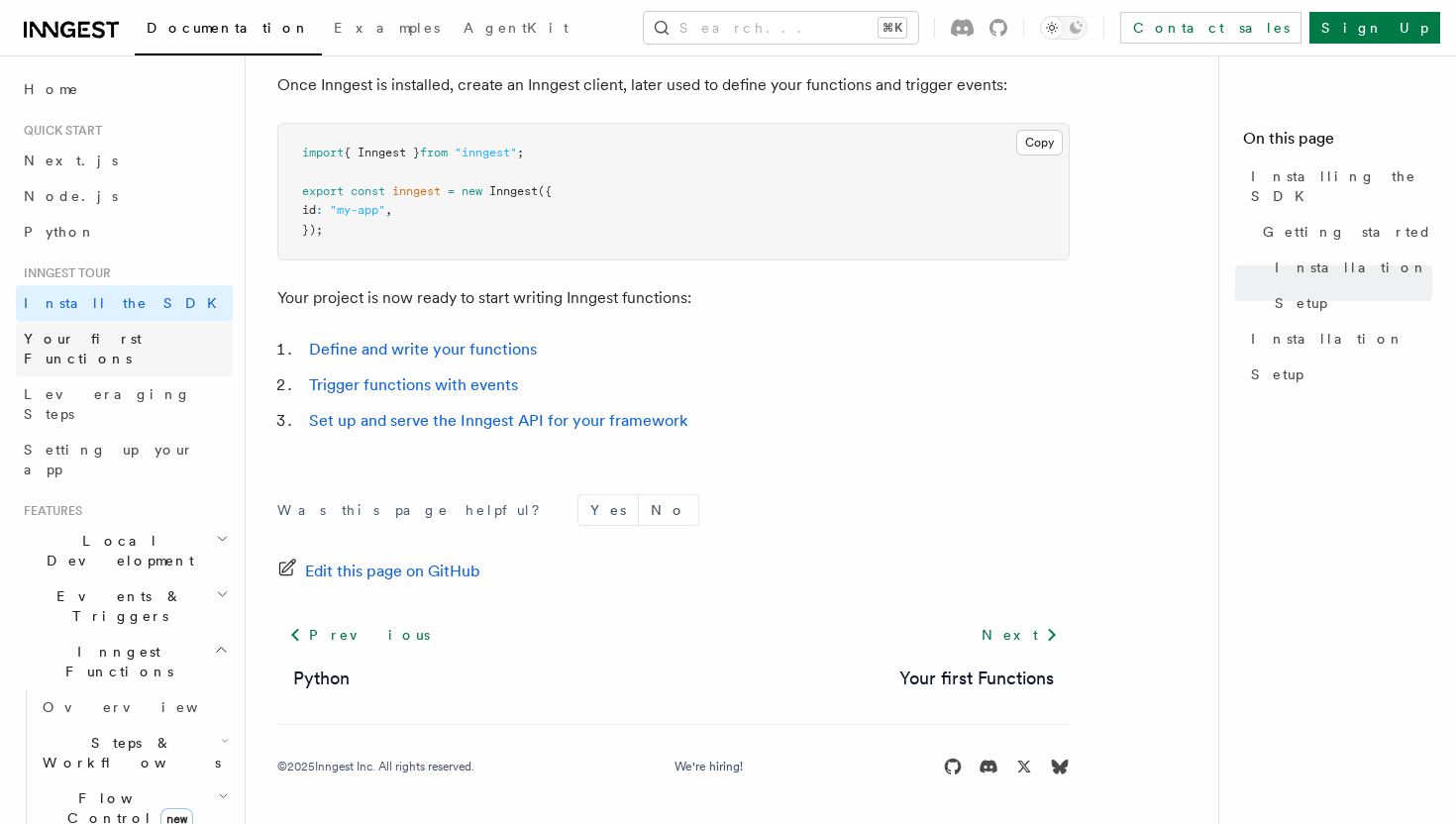 click on "Your first Functions" at bounding box center (124, 349) 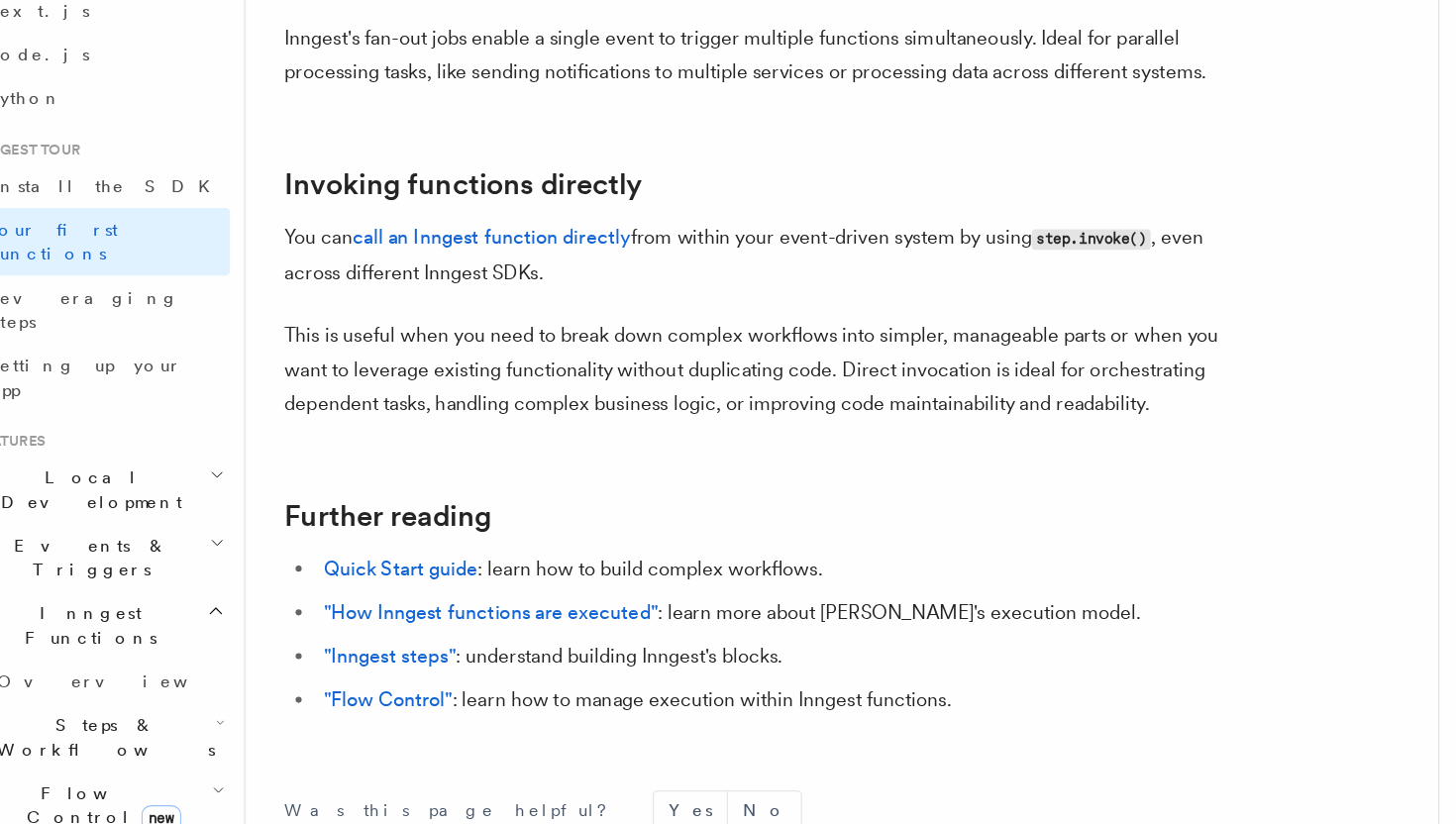 scroll, scrollTop: 3810, scrollLeft: 0, axis: vertical 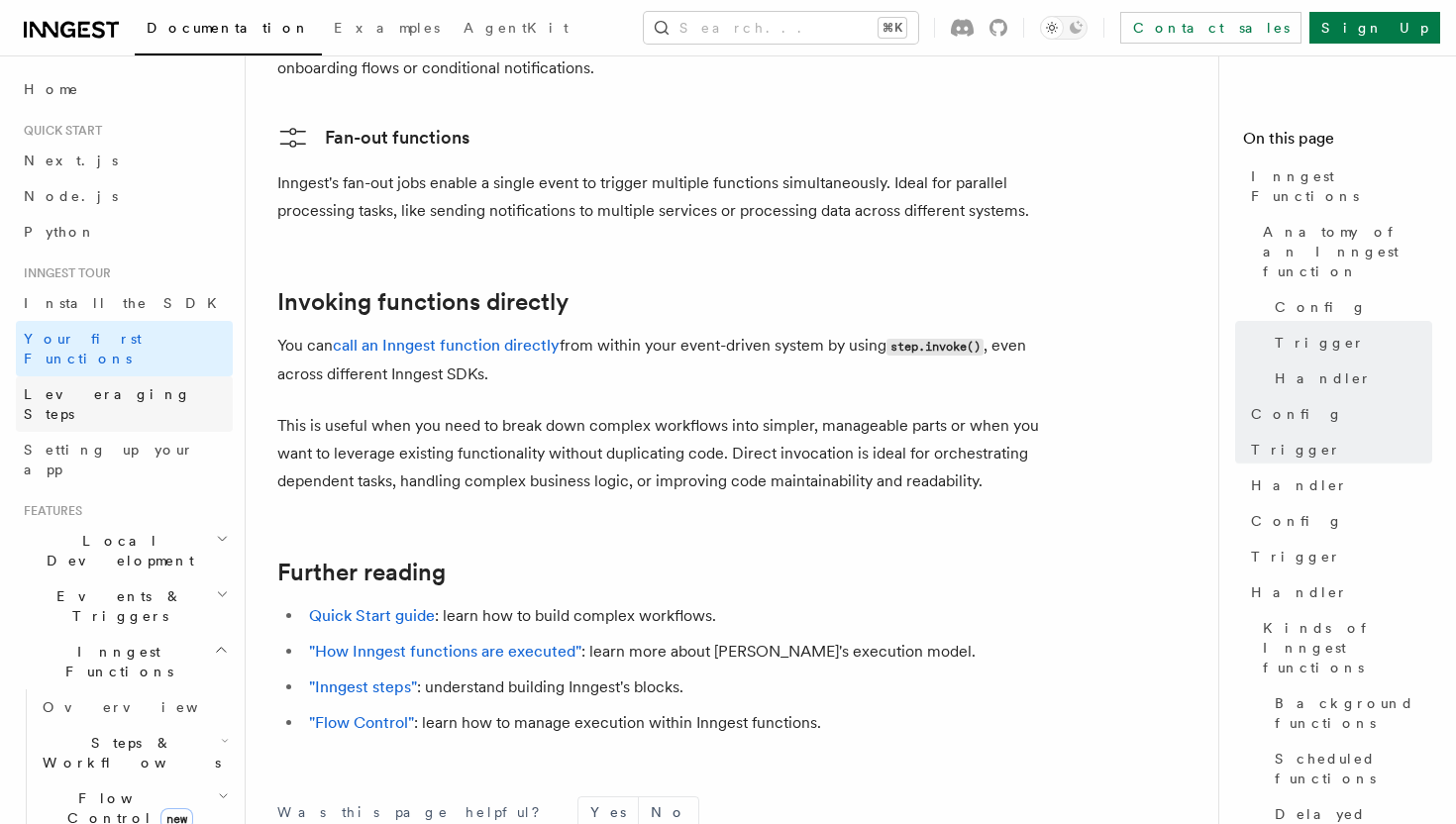 click on "Leveraging Steps" at bounding box center [124, 404] 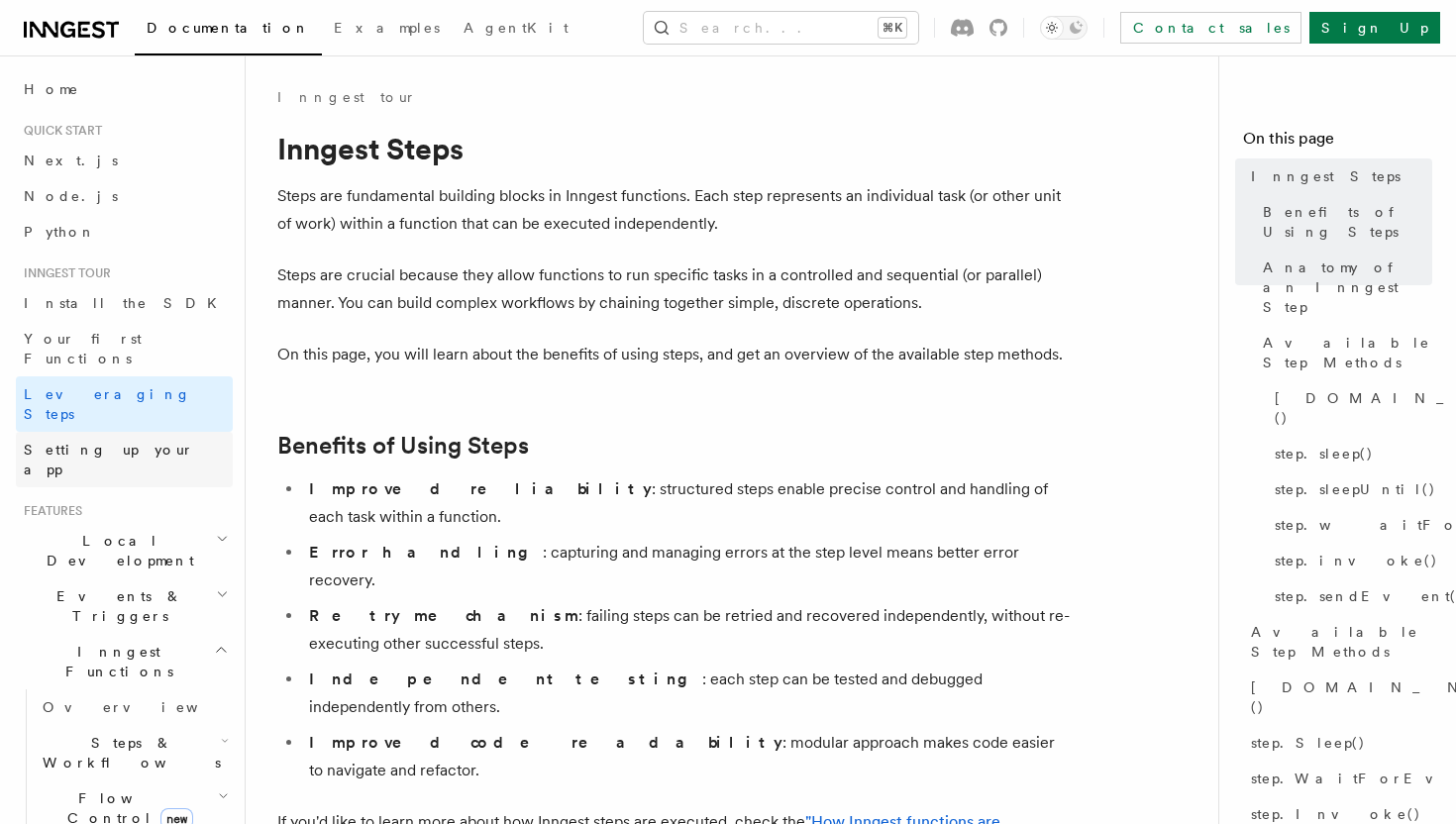 click on "Setting up your app" at bounding box center [109, 460] 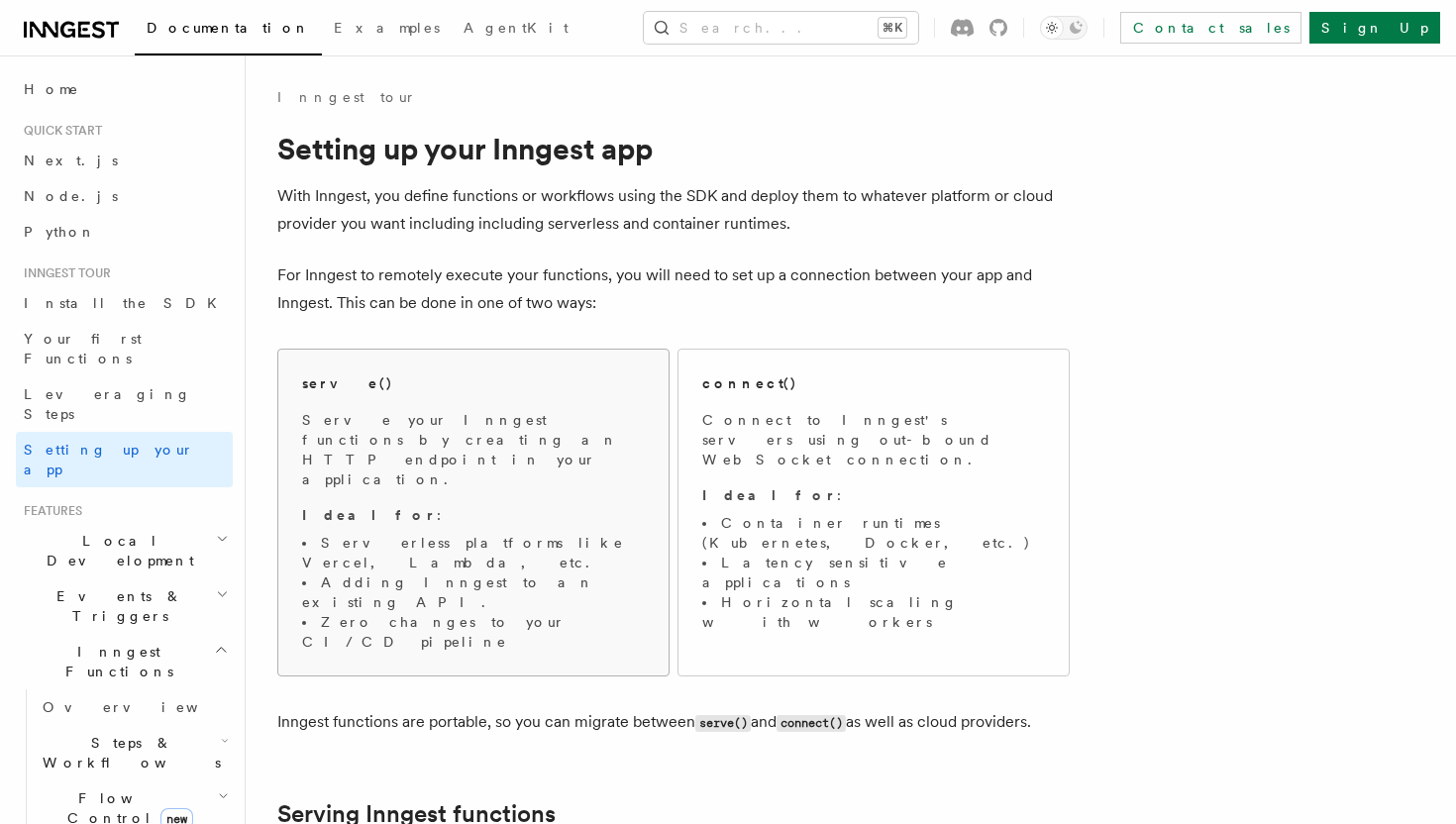 click on "Serve your Inngest functions by creating an HTTP endpoint in your application." at bounding box center [473, 450] 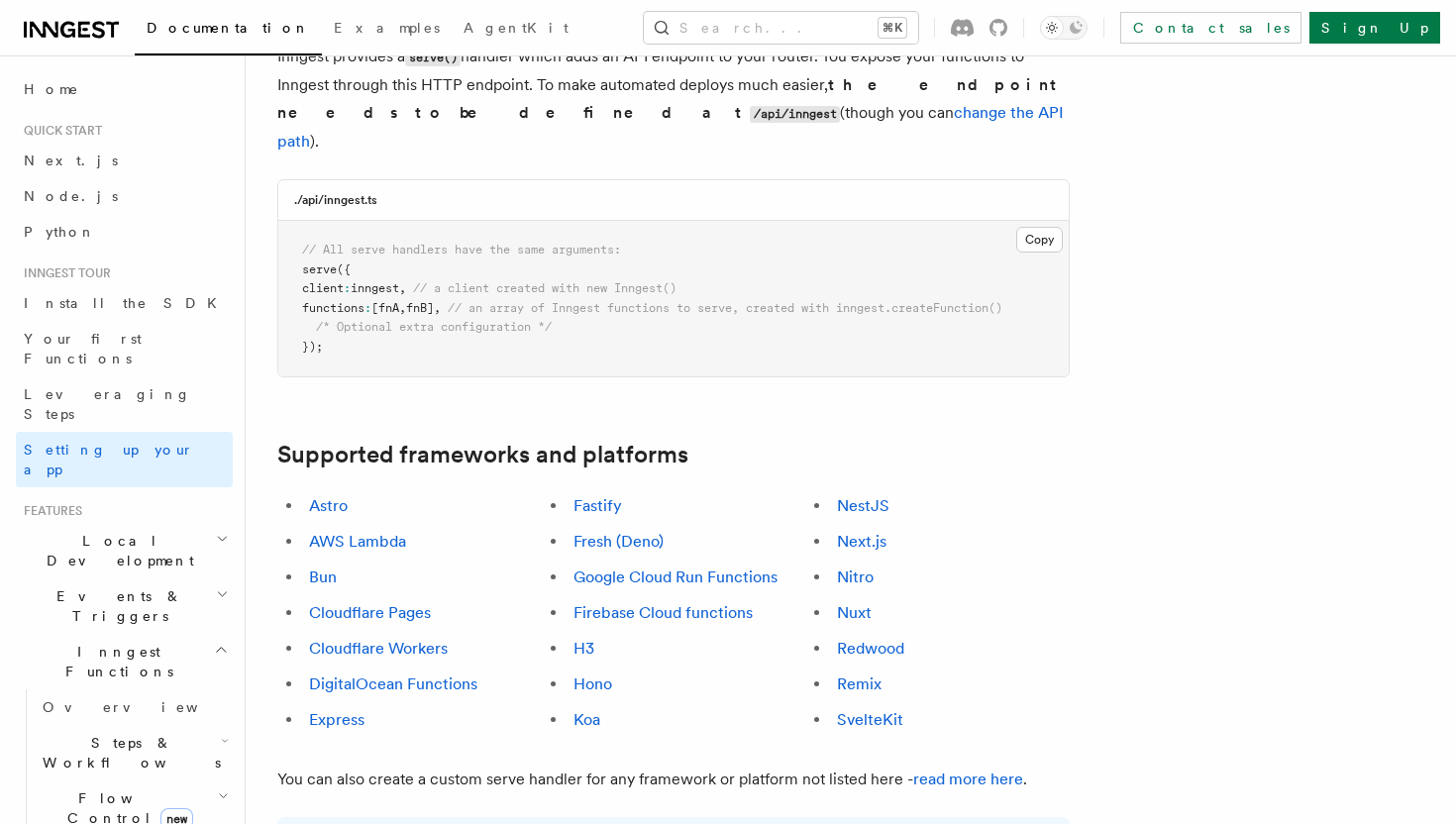 scroll, scrollTop: 934, scrollLeft: 0, axis: vertical 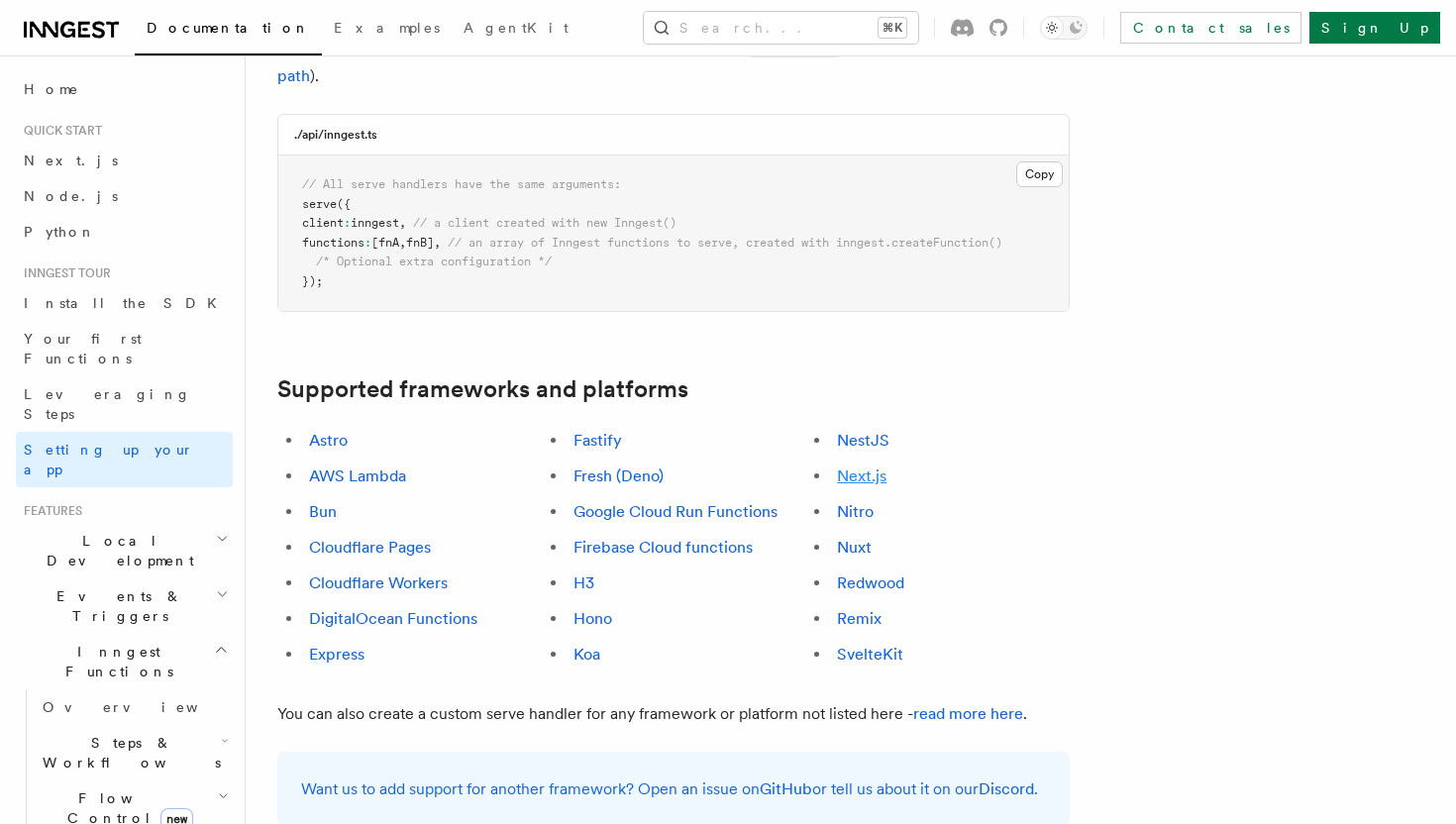 click on "Next.js" at bounding box center (862, 475) 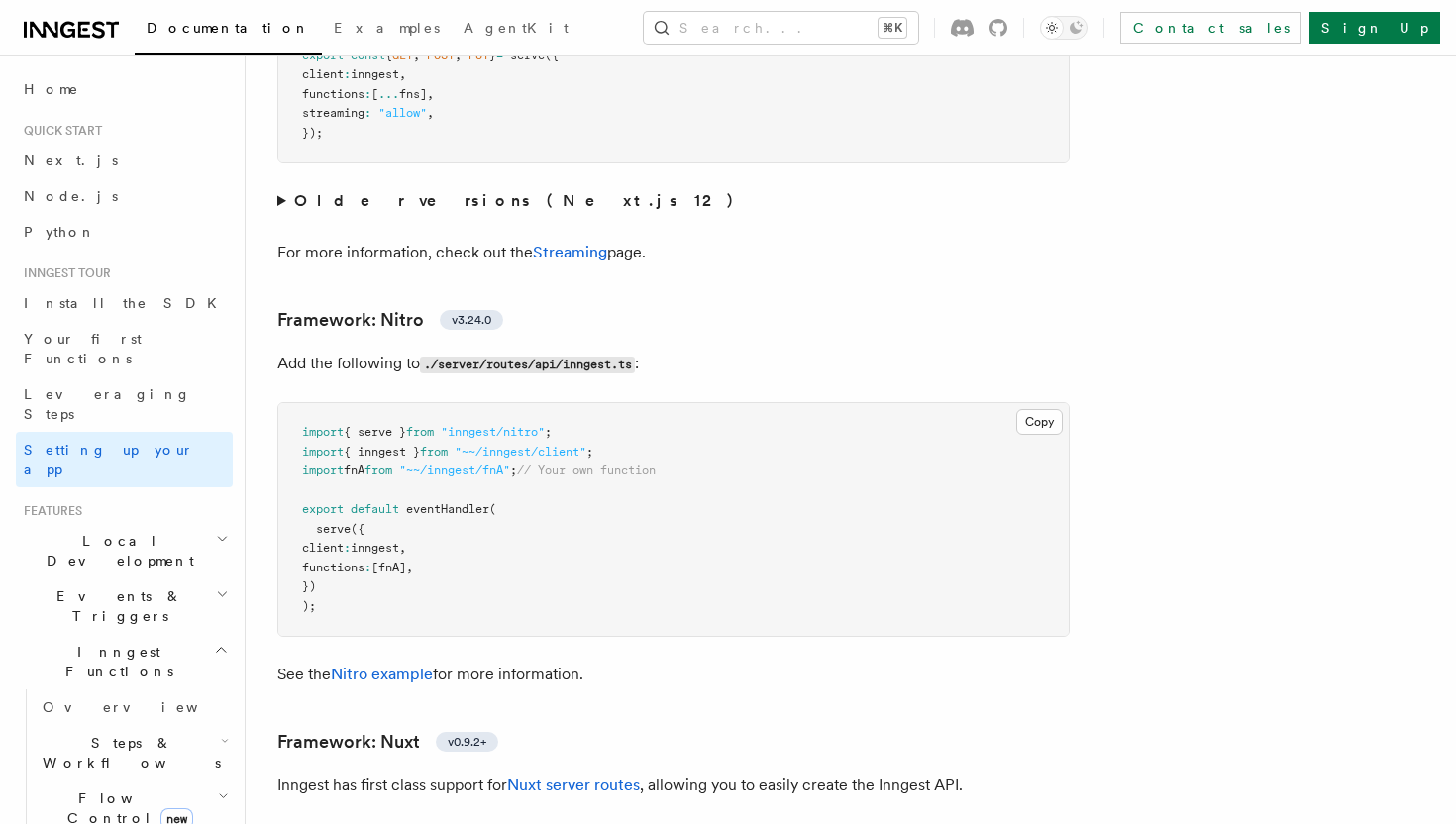 scroll, scrollTop: 12988, scrollLeft: 0, axis: vertical 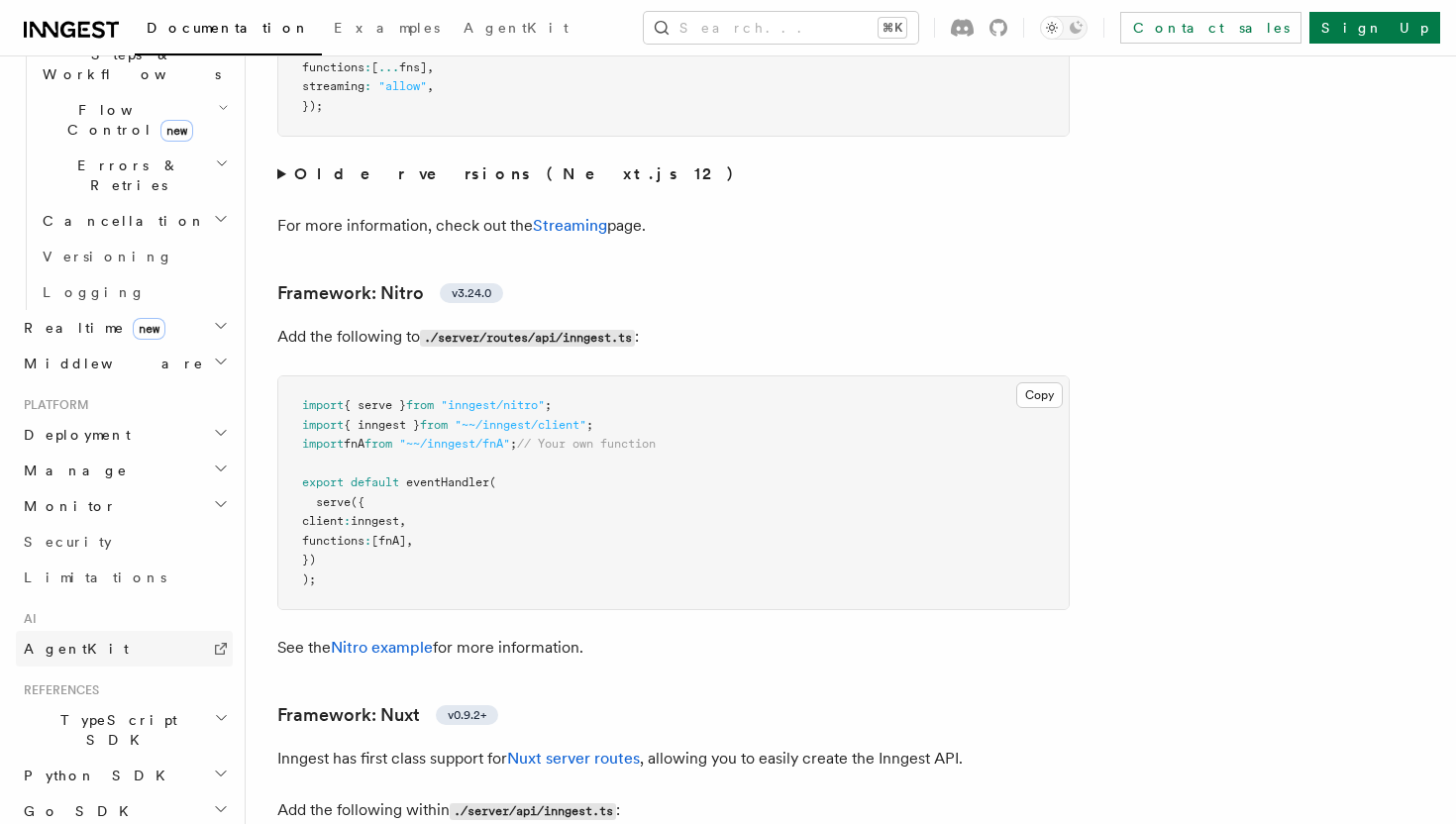 click on "AgentKit" at bounding box center (124, 649) 